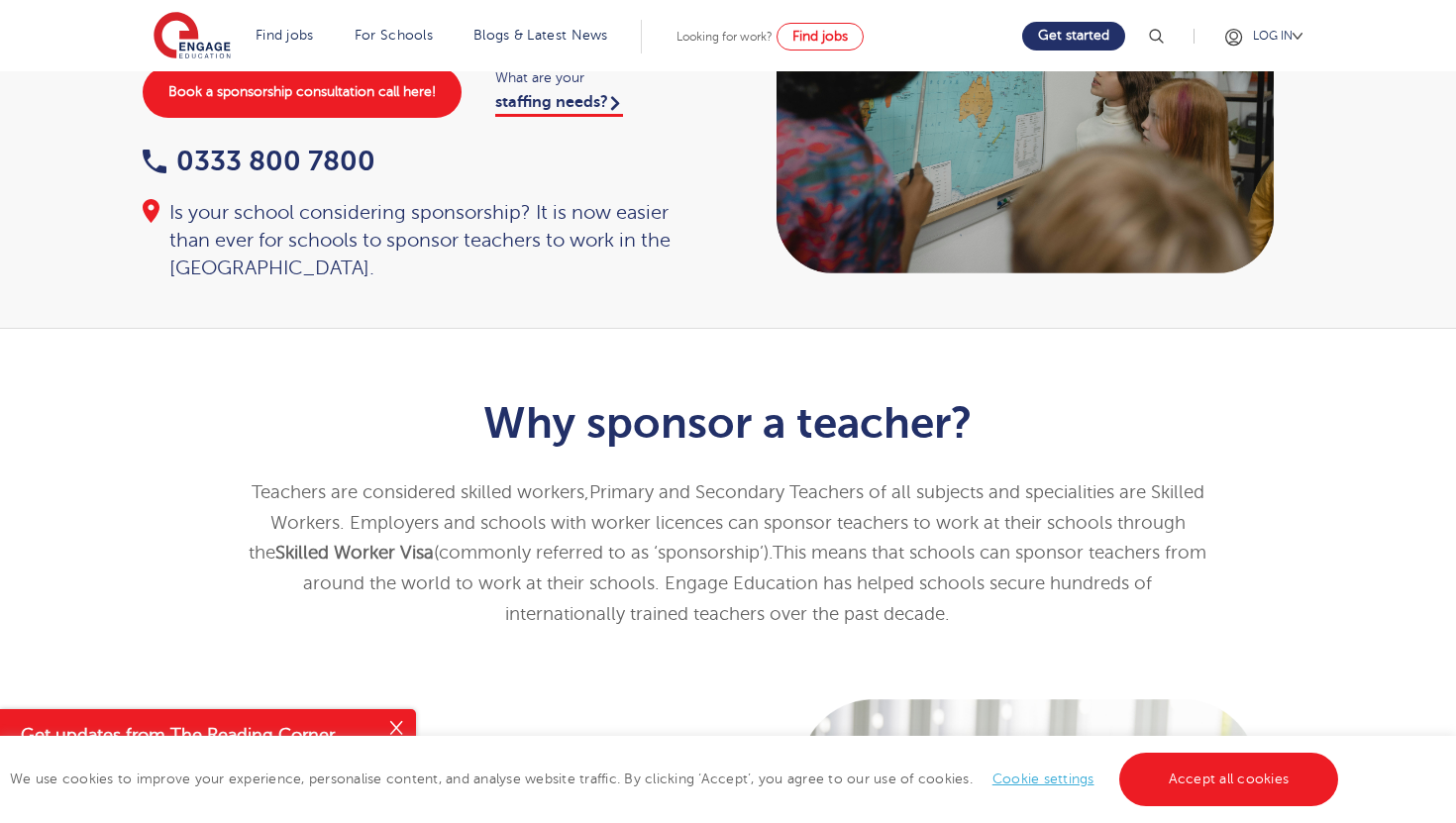 scroll, scrollTop: 0, scrollLeft: 0, axis: both 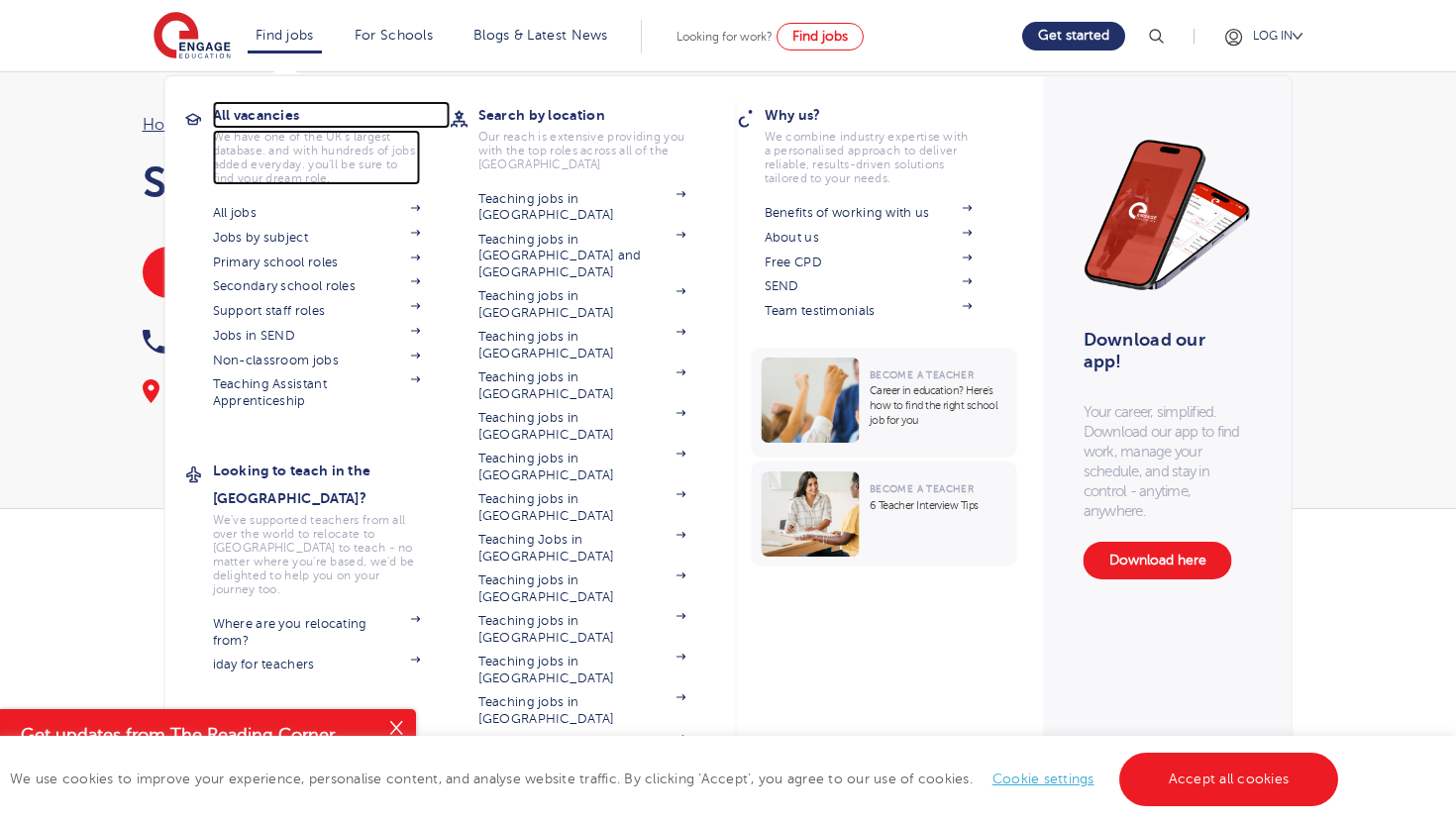 click on "All vacancies" at bounding box center (332, 115) 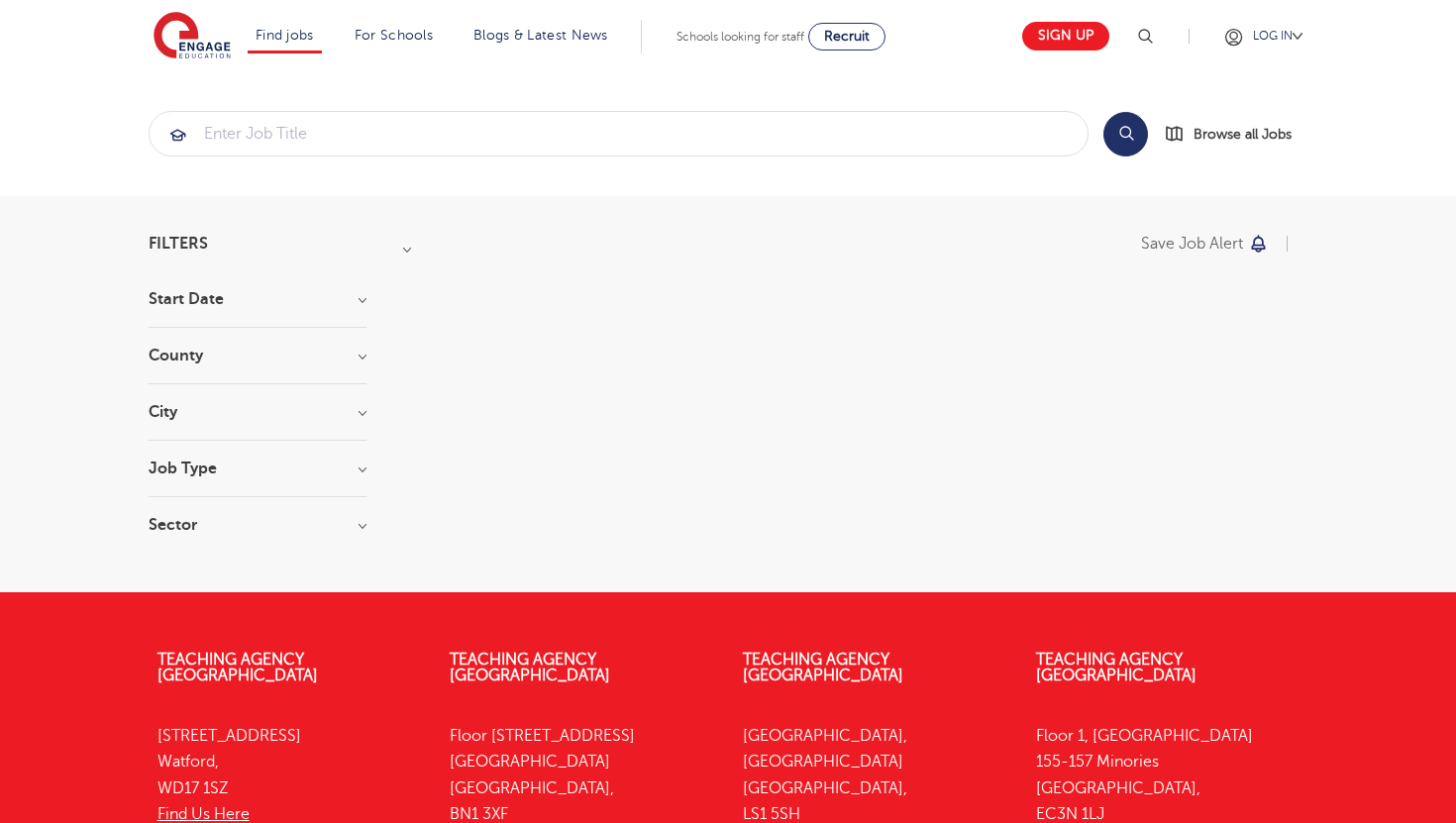 scroll, scrollTop: 0, scrollLeft: 0, axis: both 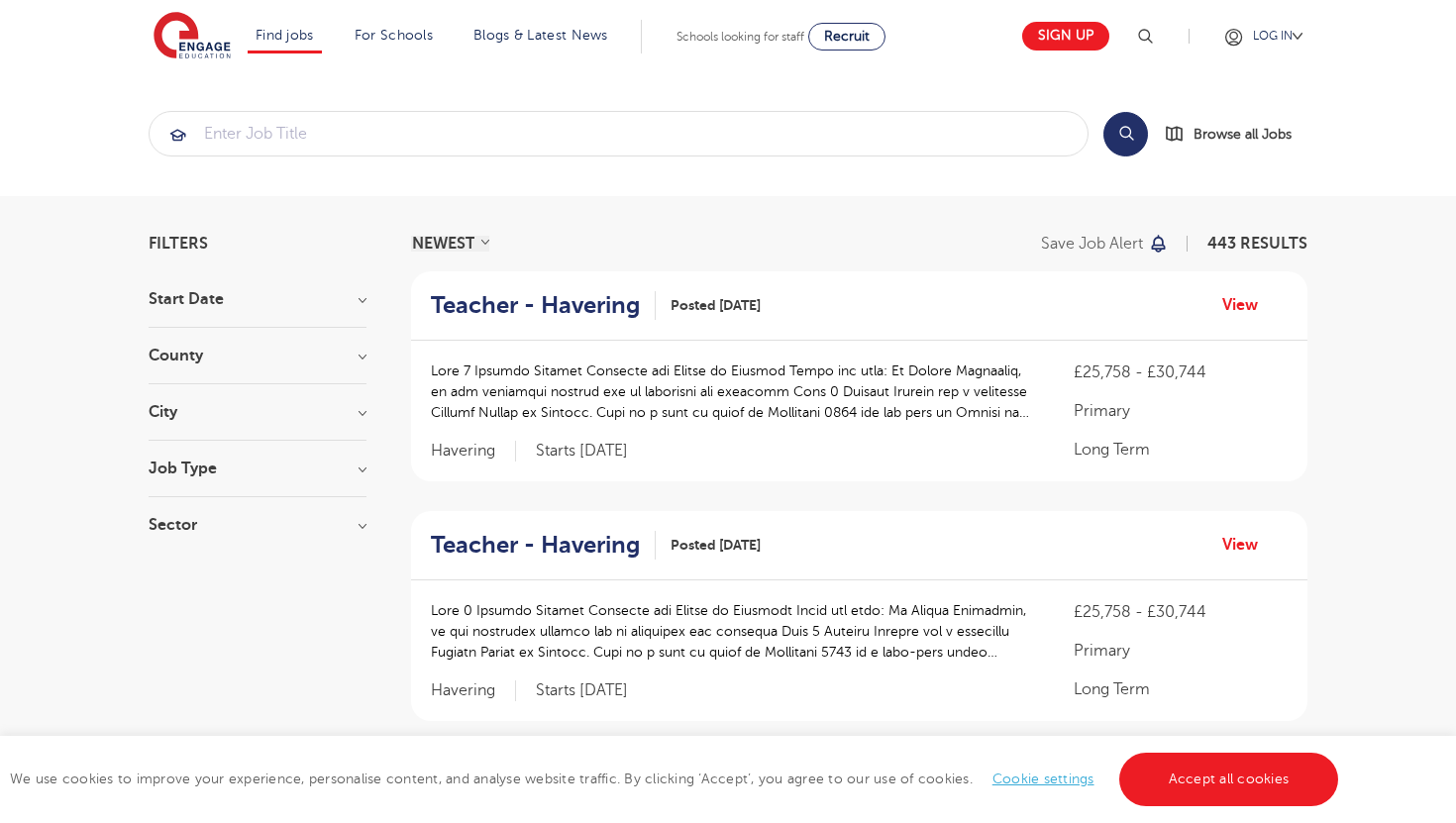 click on "Job Type" at bounding box center (258, 468) 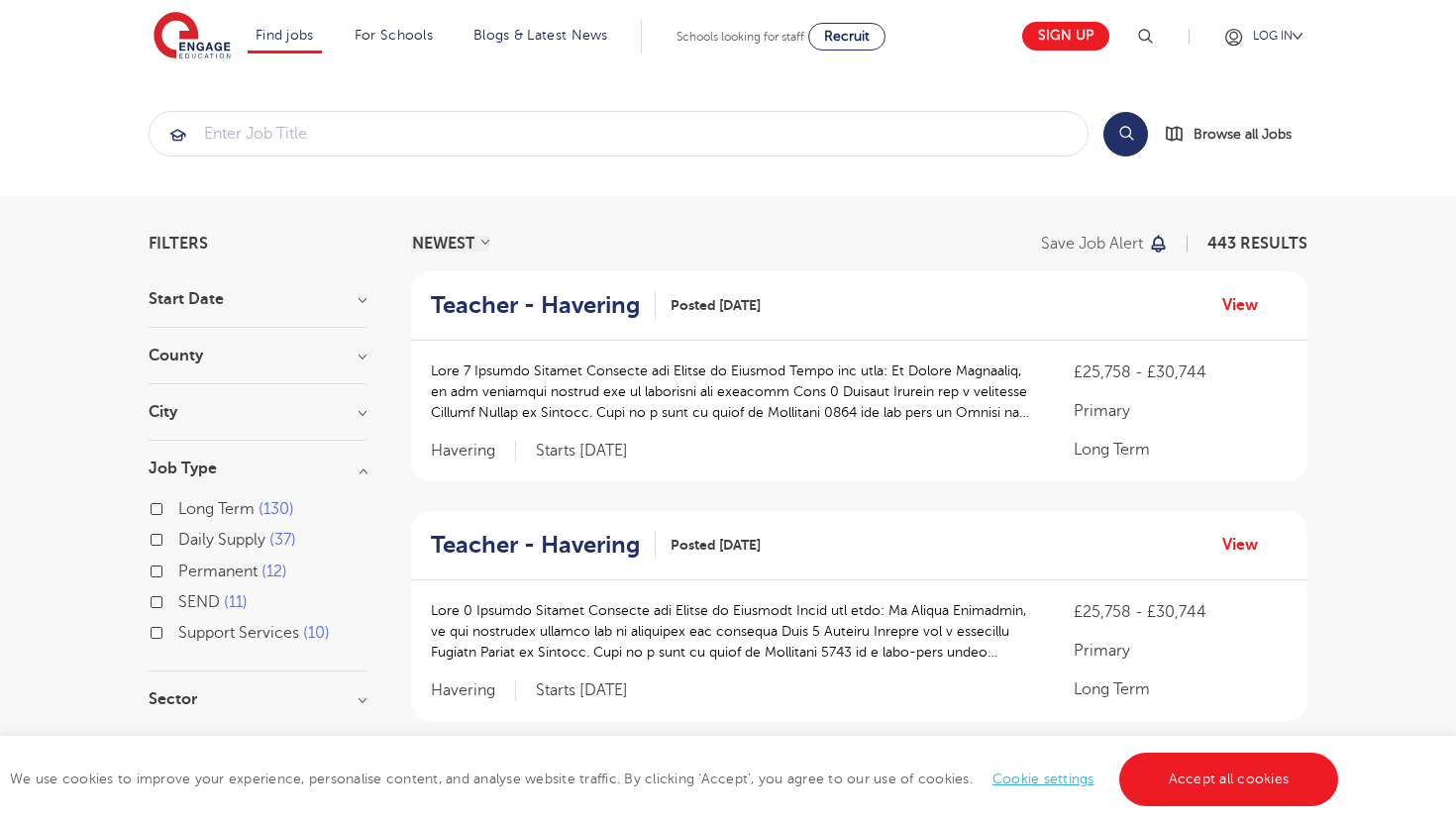click on "Job Type" at bounding box center [258, 468] 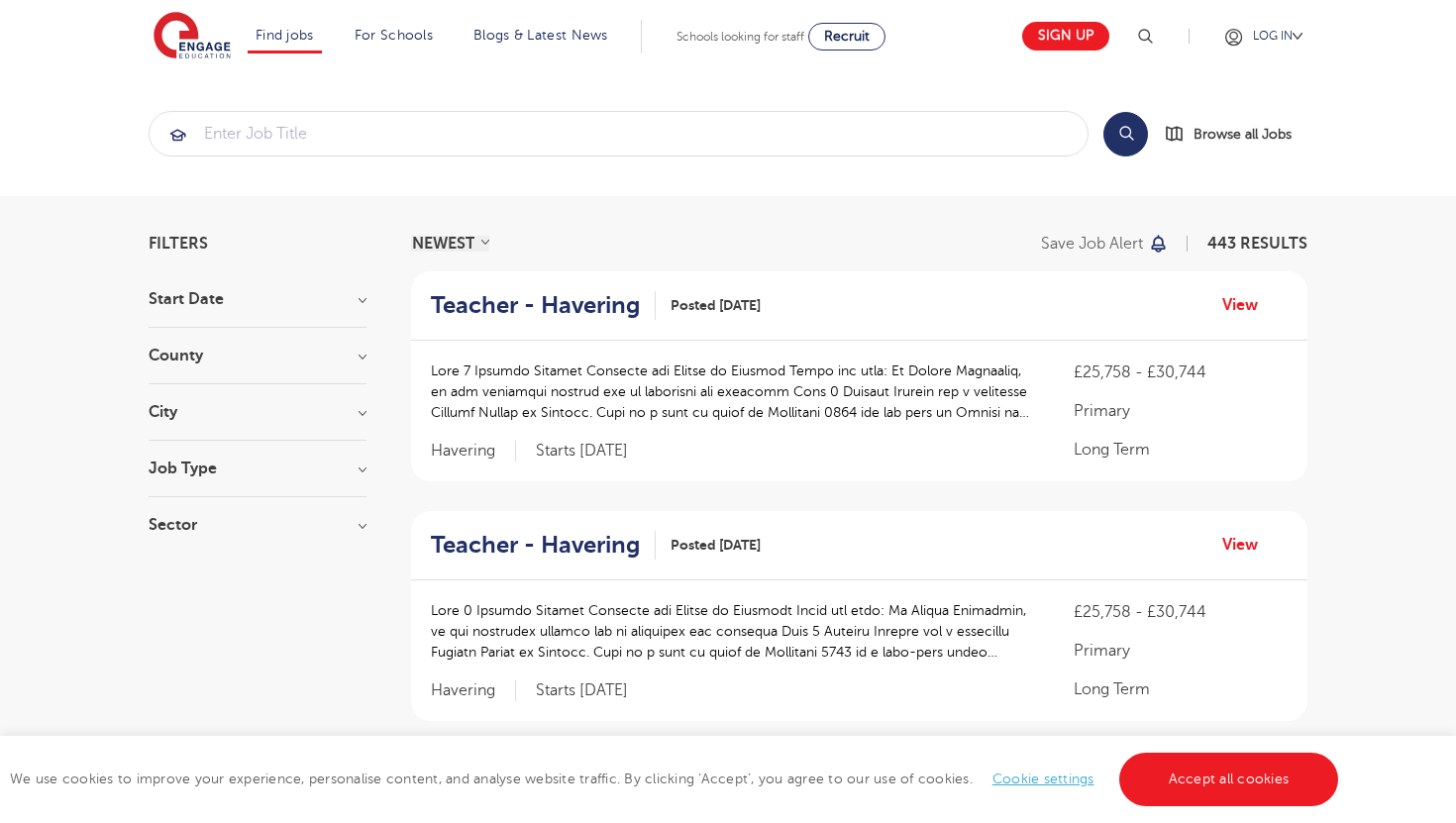 click on "Sector" at bounding box center (258, 525) 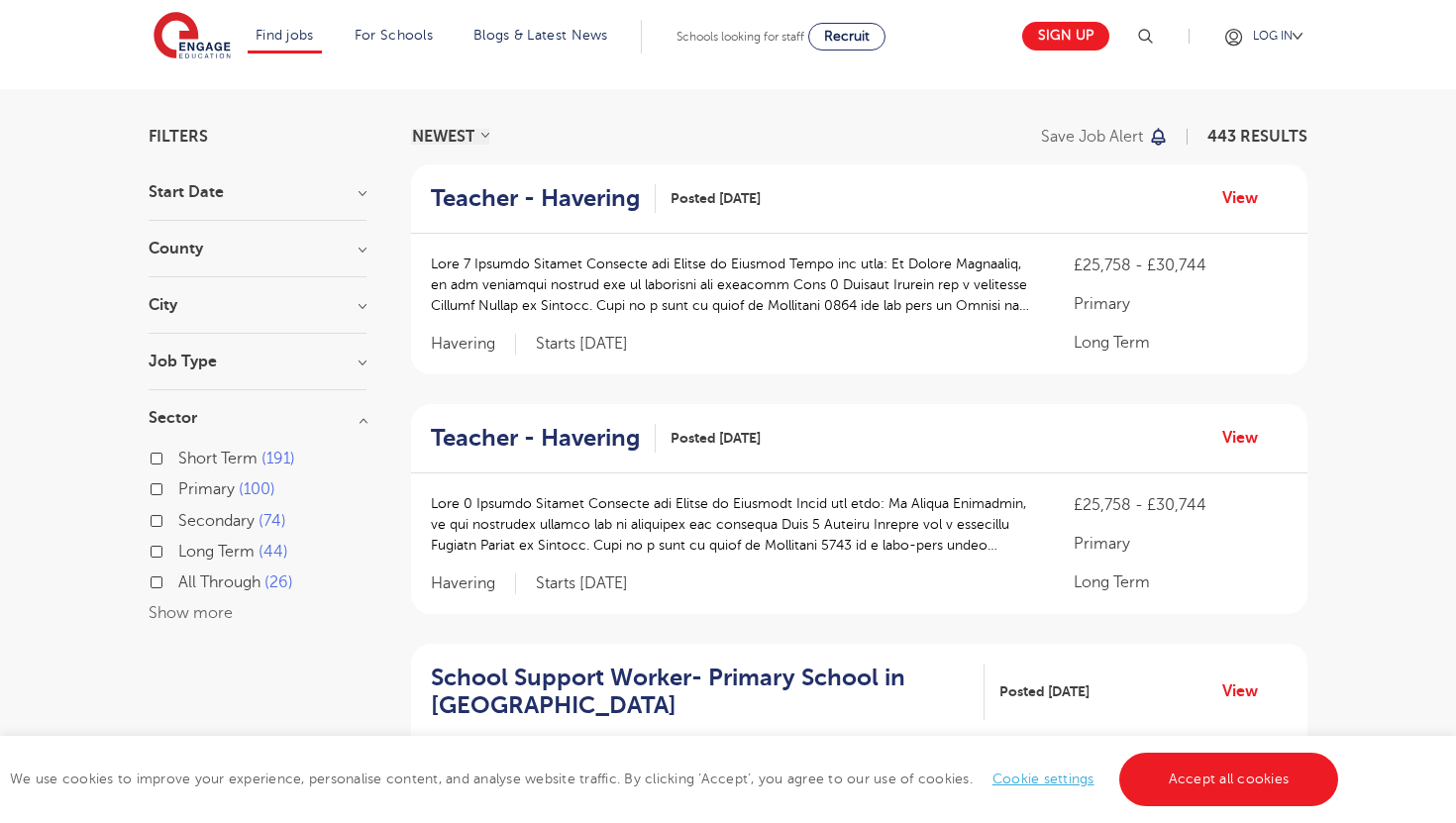 scroll, scrollTop: 89, scrollLeft: 0, axis: vertical 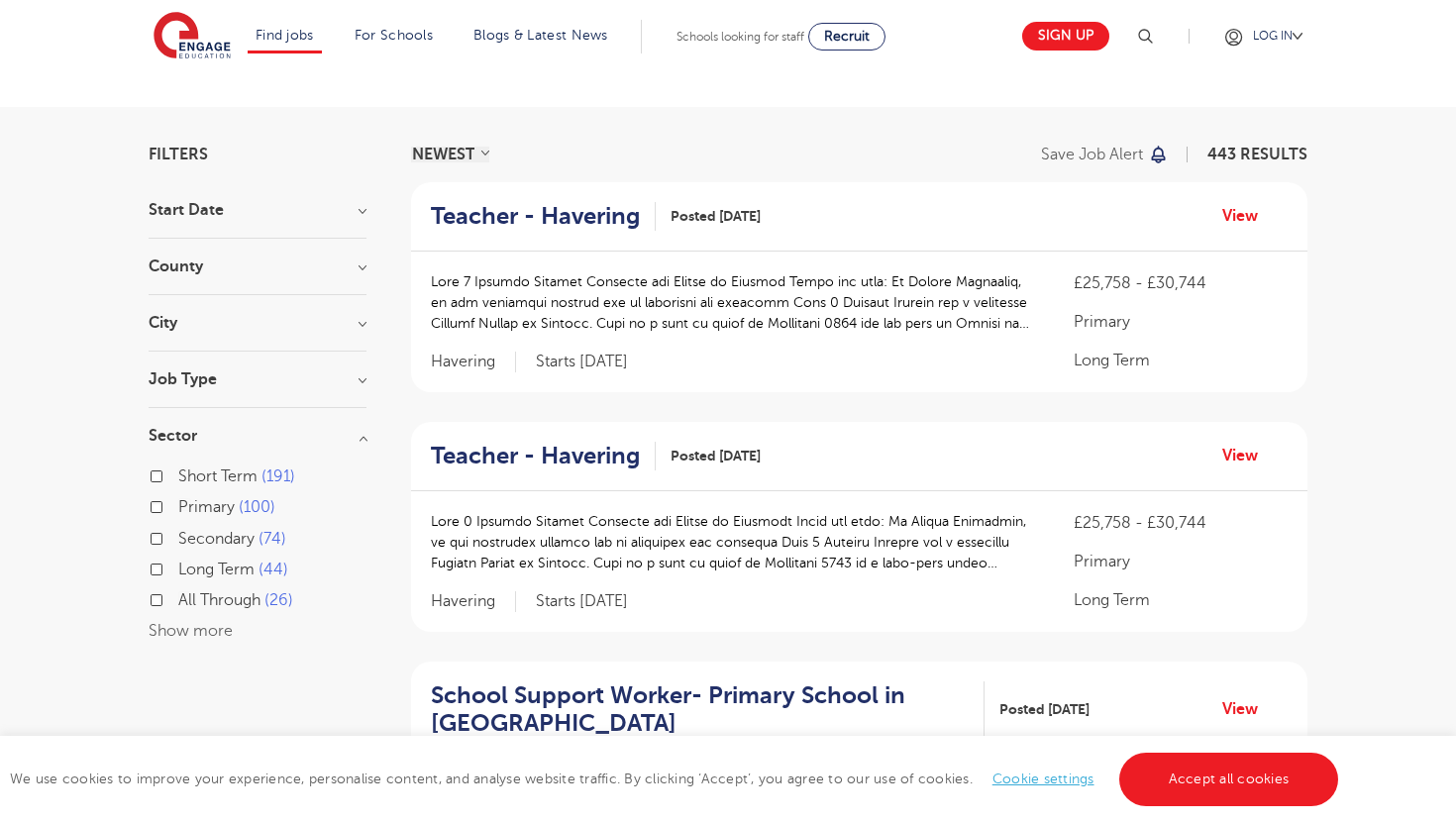click on "Filters
Start Date
September   195       [DATE]       [DATE]   Show more
County
[GEOGRAPHIC_DATA]   193       [GEOGRAPHIC_DATA]   57       [GEOGRAPHIC_DATA]   41       [GEOGRAPHIC_DATA]   33       [GEOGRAPHIC_DATA]   17   Show more
City
[GEOGRAPHIC_DATA]   41       [PERSON_NAME]   24       [GEOGRAPHIC_DATA]   21       [GEOGRAPHIC_DATA]   20   Show more
Job Type
Long Term   130       Daily Supply   37       Permanent   12       SEND   11       Support Services   10
Sector
Short Term   191       Primary   100       Secondary   74       Long Term   44       All Through   26   Show more
Cancel" at bounding box center [728, 1543] 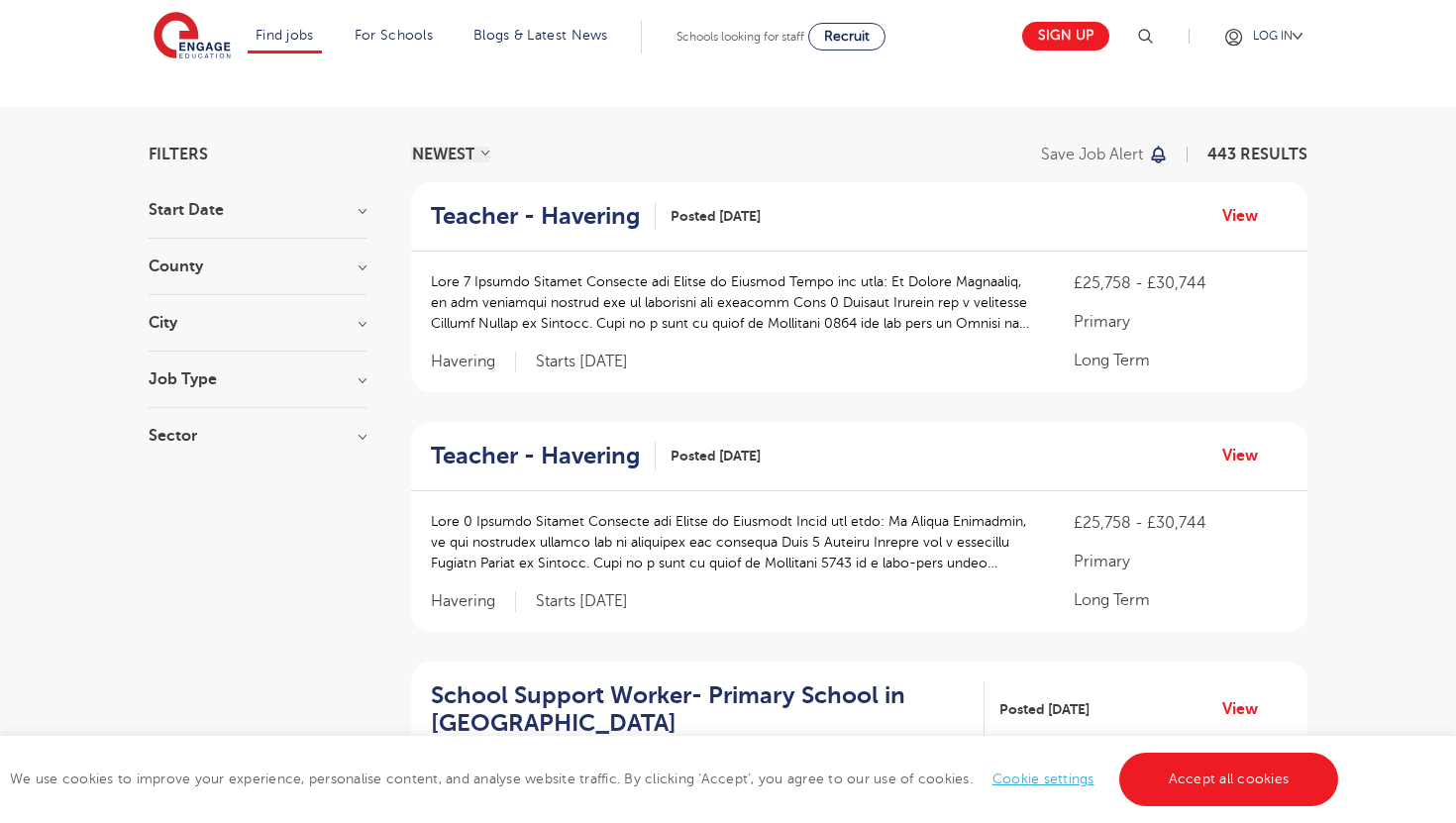click on "City
Leeds   41       [PERSON_NAME]   24       [GEOGRAPHIC_DATA]   22       Hillingdon   21       [GEOGRAPHIC_DATA]   20   Show more" at bounding box center [258, 333] 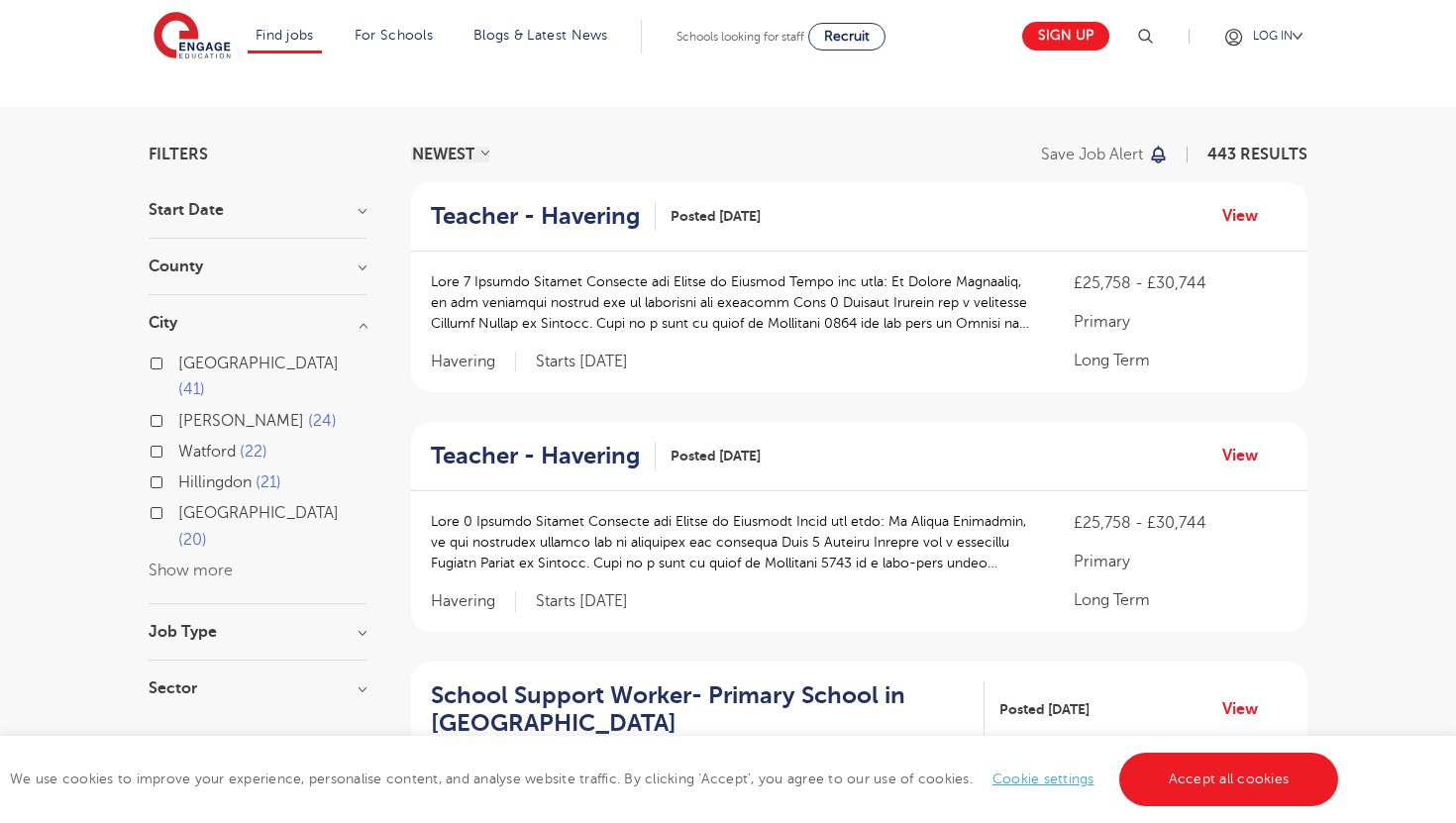 click on "Show more" at bounding box center [190, 570] 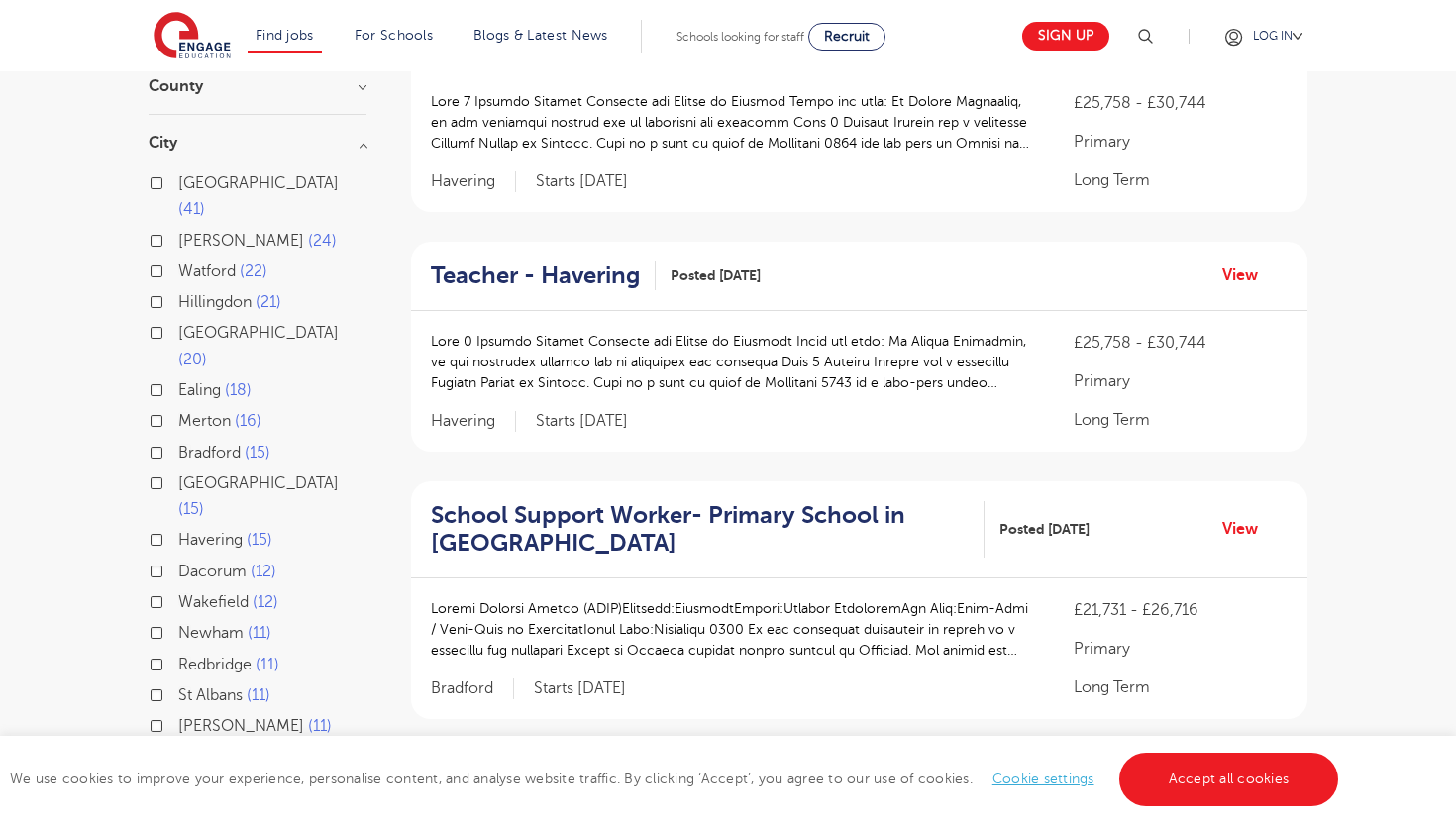 scroll, scrollTop: 253, scrollLeft: 0, axis: vertical 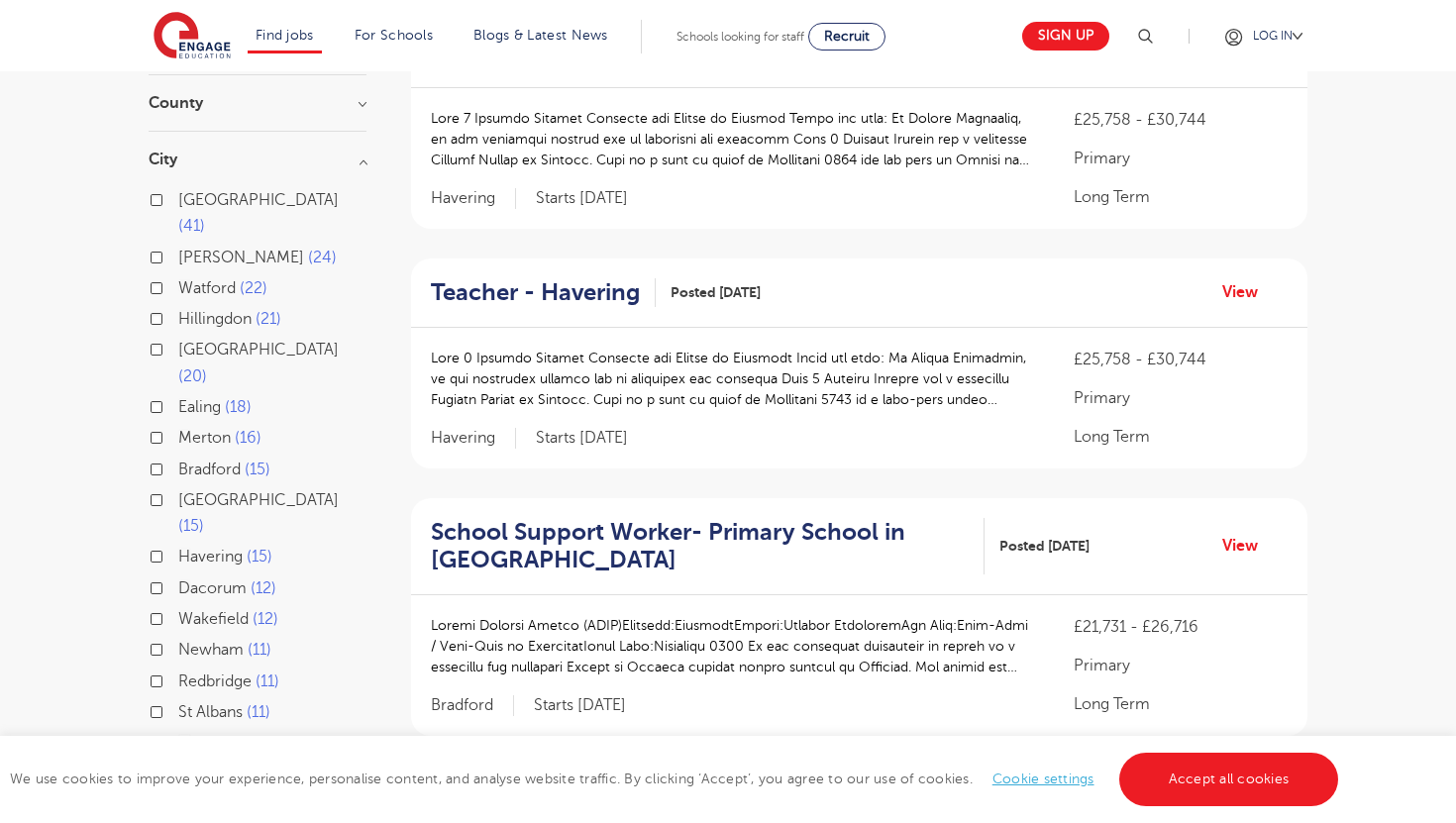 click on "Leeds   41       [PERSON_NAME]   24       Watford   22       Hillingdon   21       [GEOGRAPHIC_DATA]   20       Ealing   18       [GEOGRAPHIC_DATA]   16       [GEOGRAPHIC_DATA]   15       [GEOGRAPHIC_DATA]   15       Havering   15       Dacorum   12       [GEOGRAPHIC_DATA]   12       [GEOGRAPHIC_DATA]   11       [GEOGRAPHIC_DATA]   11       [GEOGRAPHIC_DATA]   11       [PERSON_NAME][GEOGRAPHIC_DATA]   11       Worthing   10       [PERSON_NAME]   8       Harrow   7   Show less" at bounding box center [258, 539] 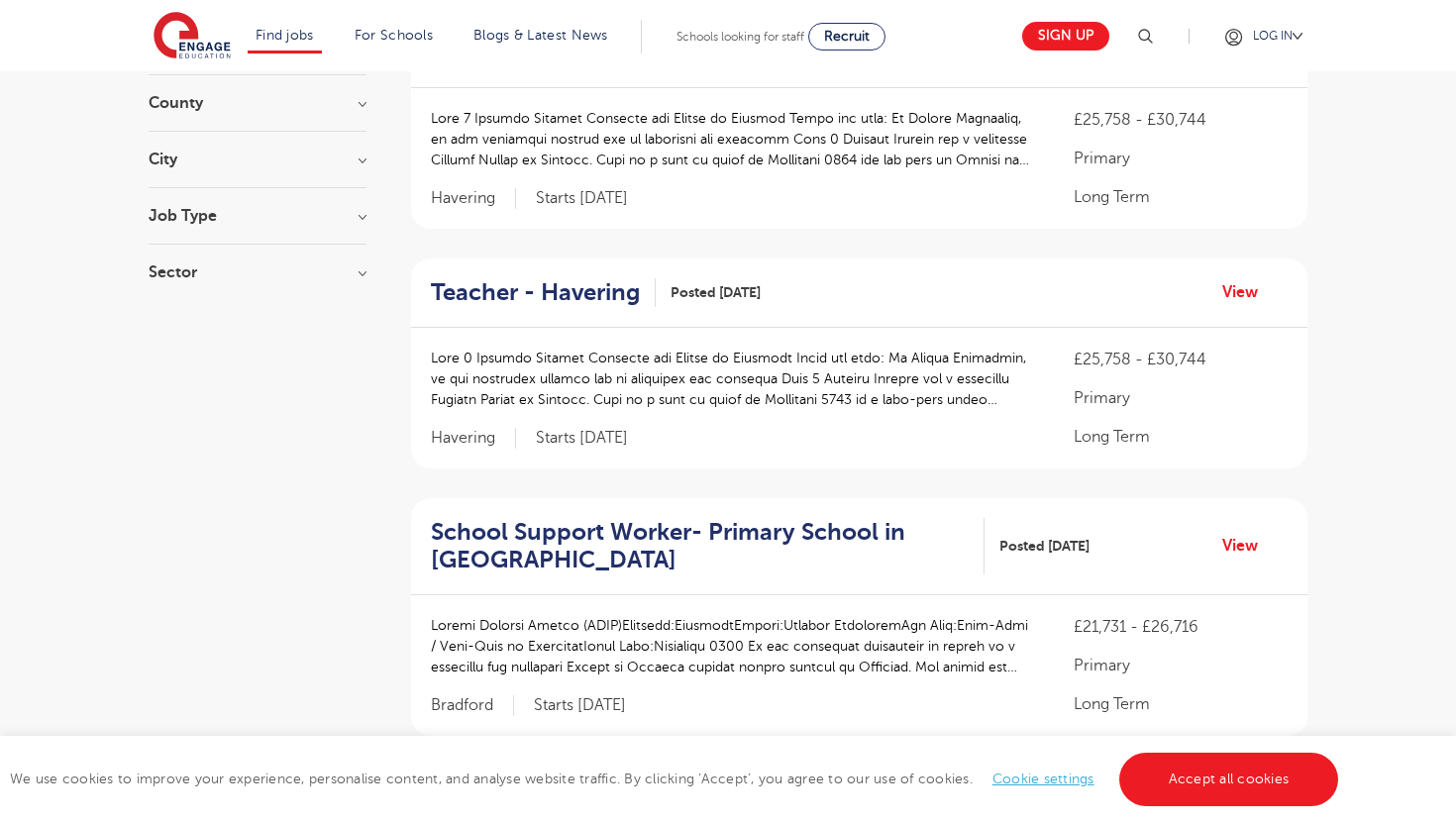 click on "County" at bounding box center [258, 103] 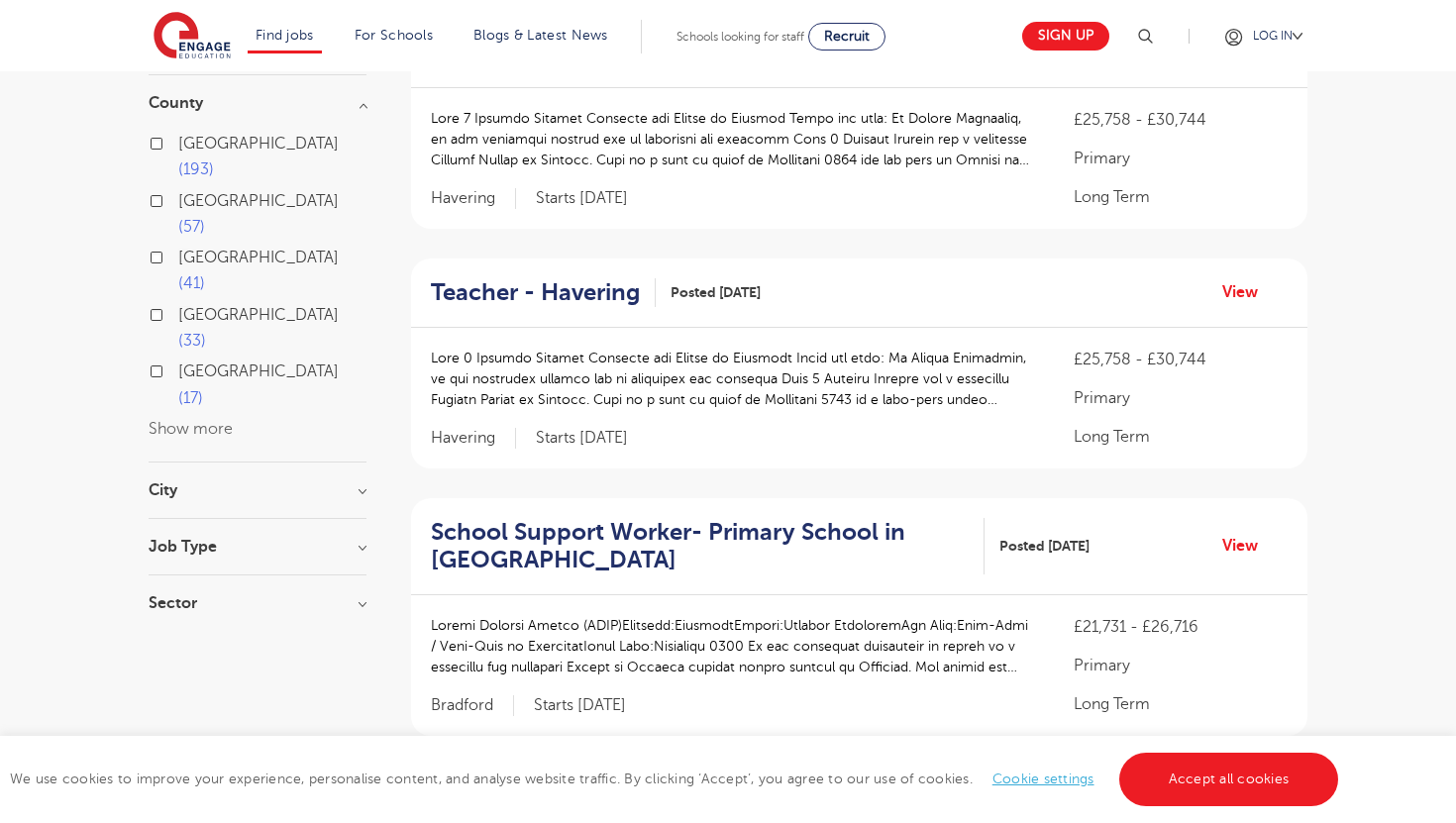 click on "Show more" at bounding box center [190, 429] 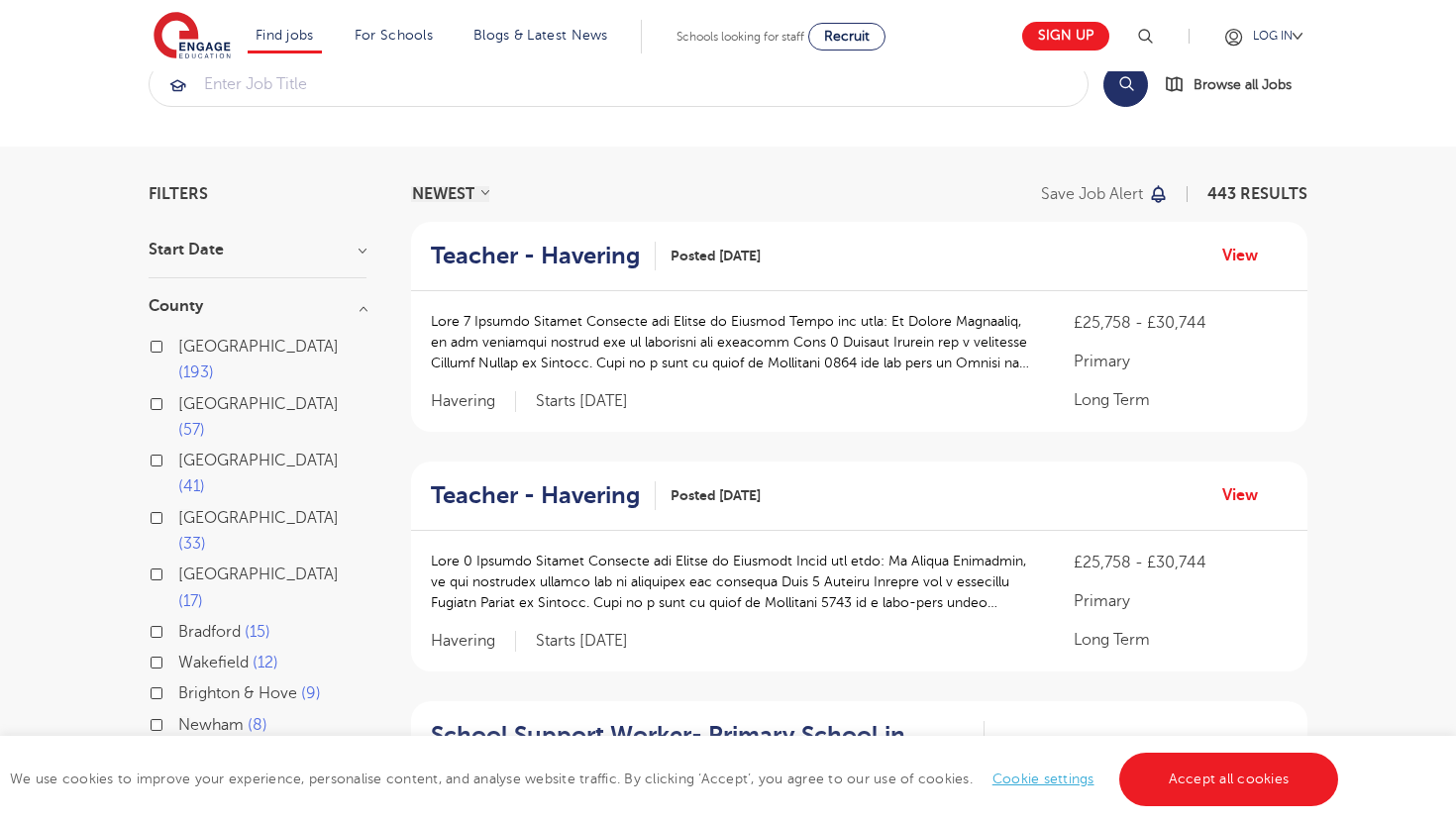 scroll, scrollTop: 59, scrollLeft: 0, axis: vertical 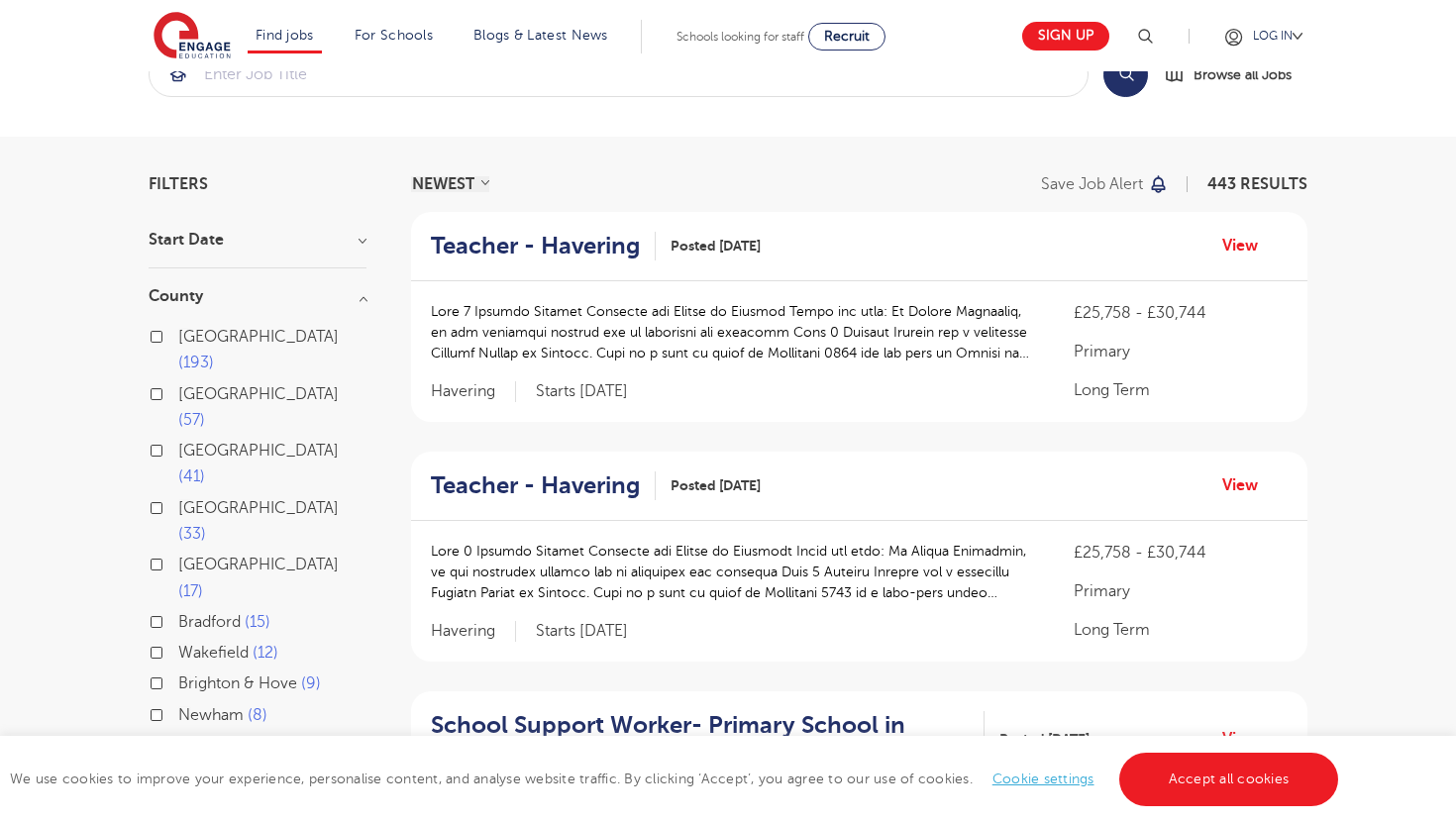 click on "County" at bounding box center [258, 296] 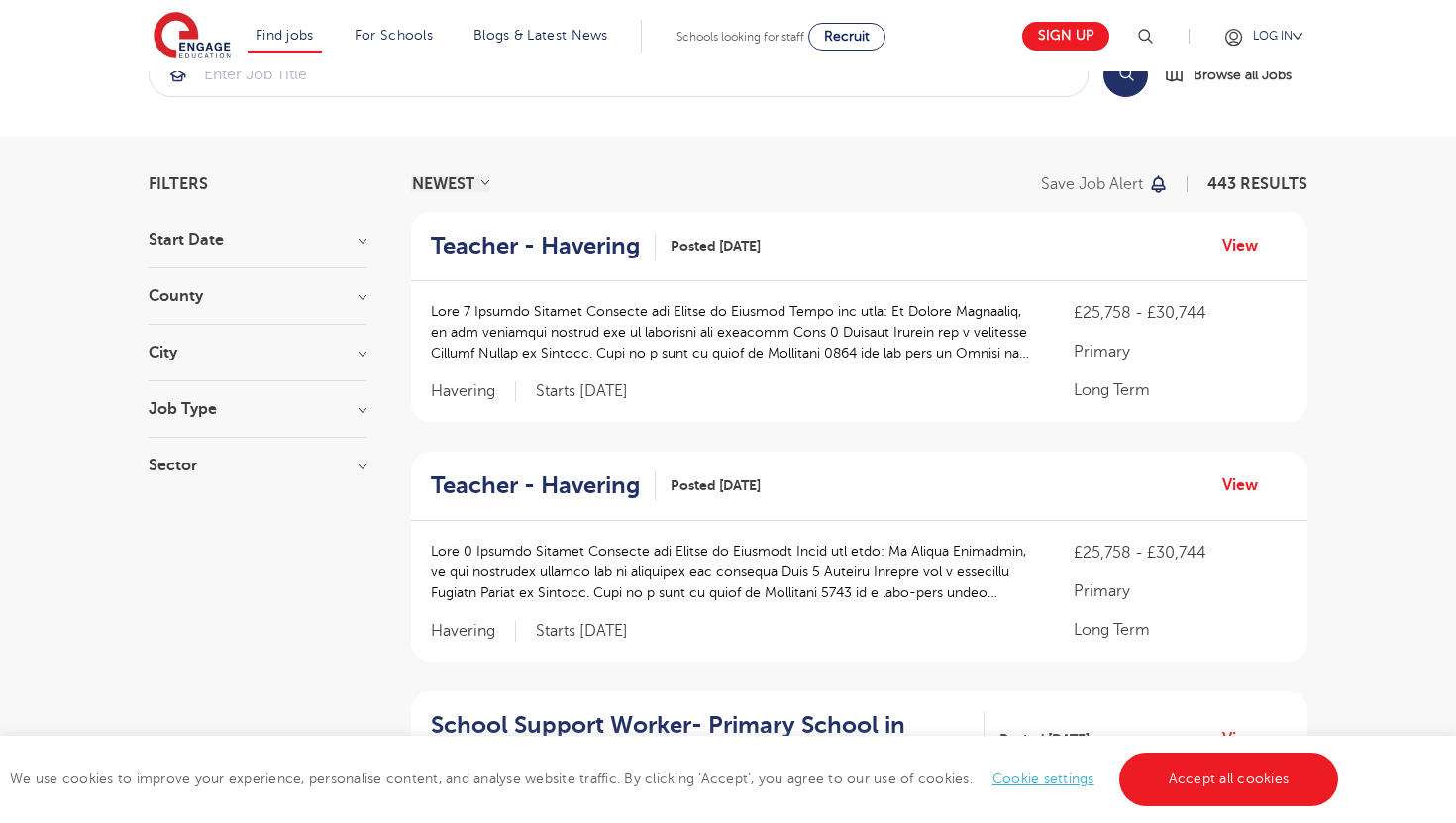 click on "Start Date" at bounding box center (258, 240) 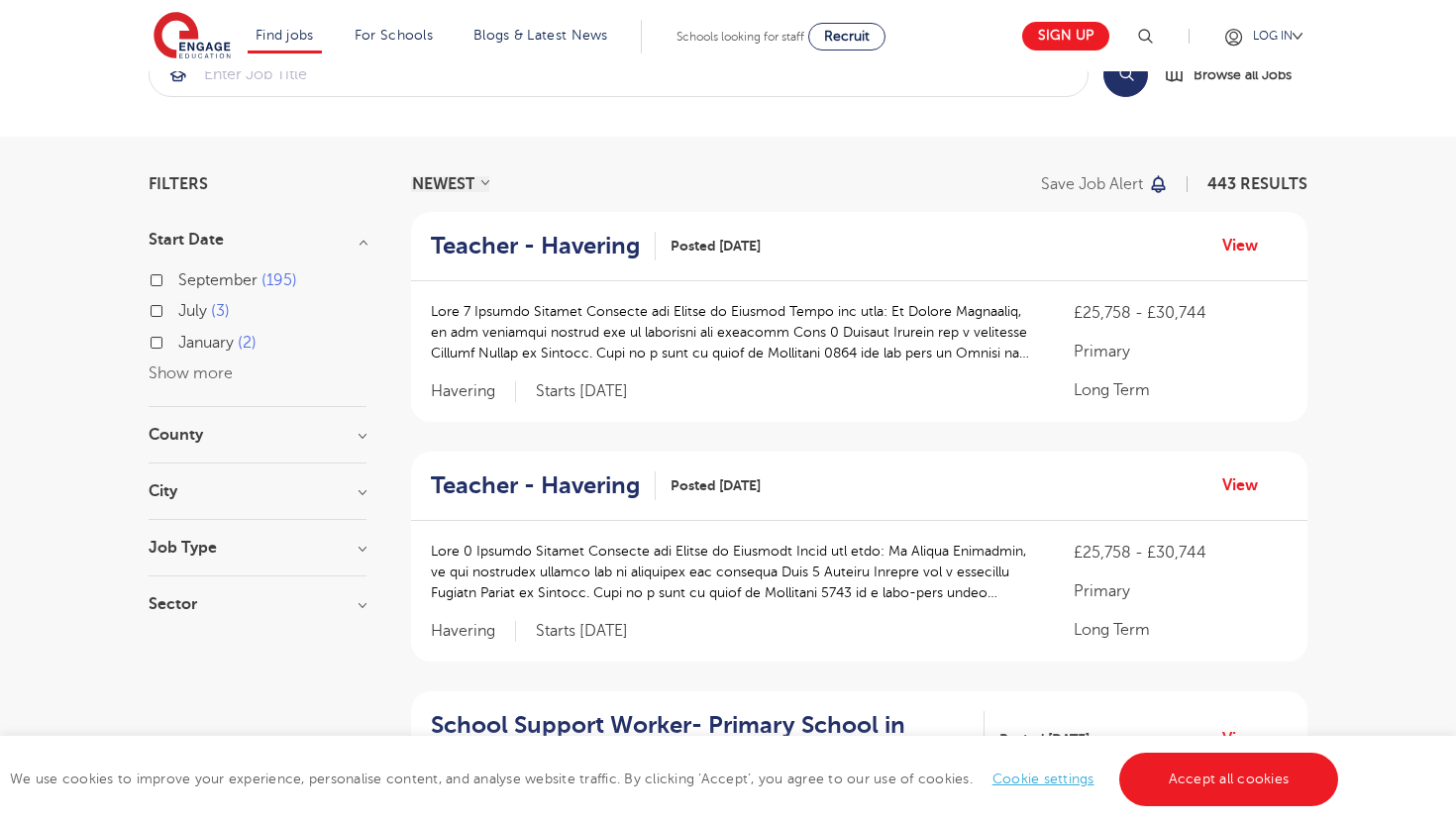click on "County" at bounding box center (258, 435) 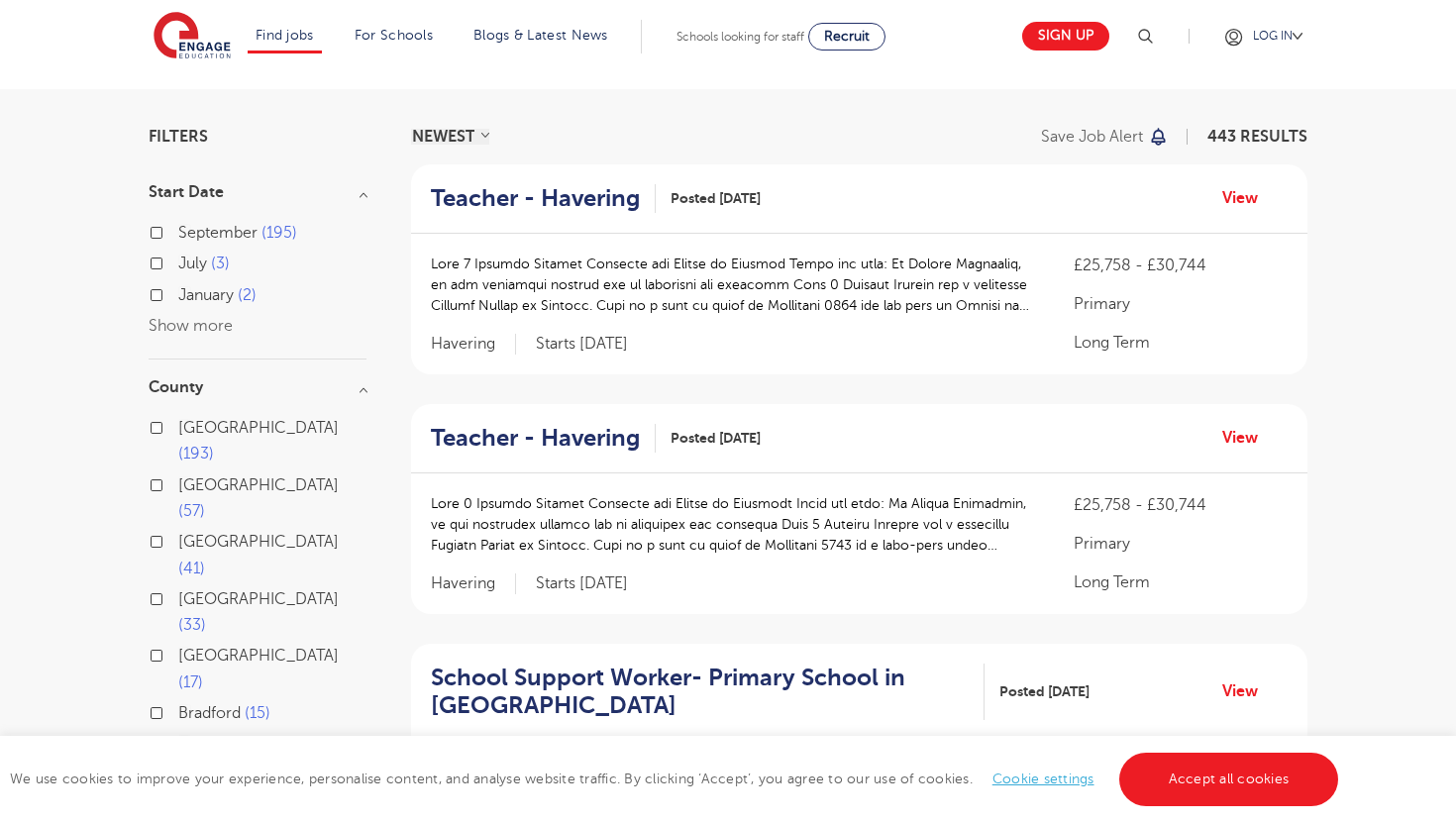 scroll, scrollTop: 119, scrollLeft: 0, axis: vertical 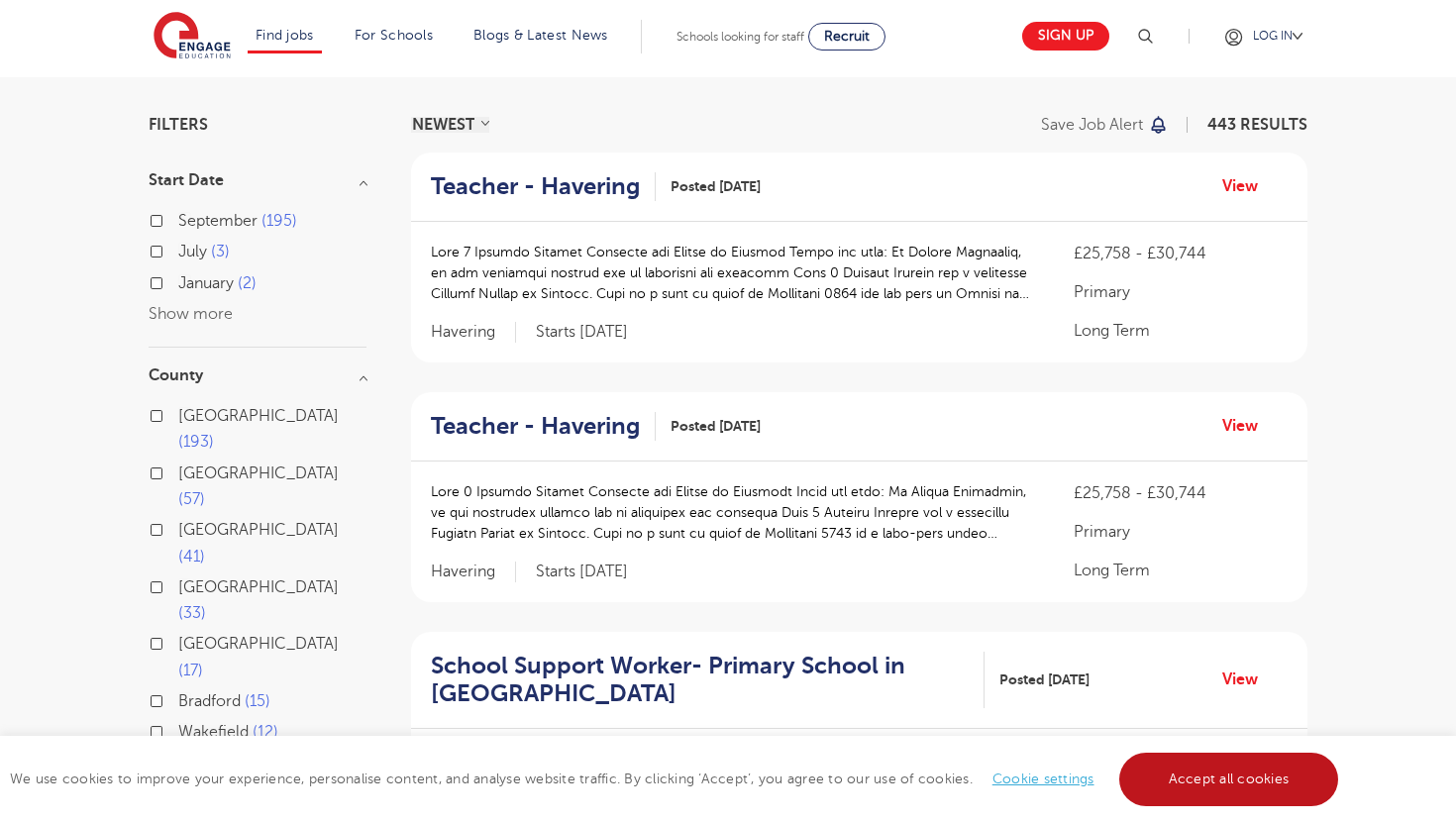 click on "Accept all cookies" at bounding box center (1229, 779) 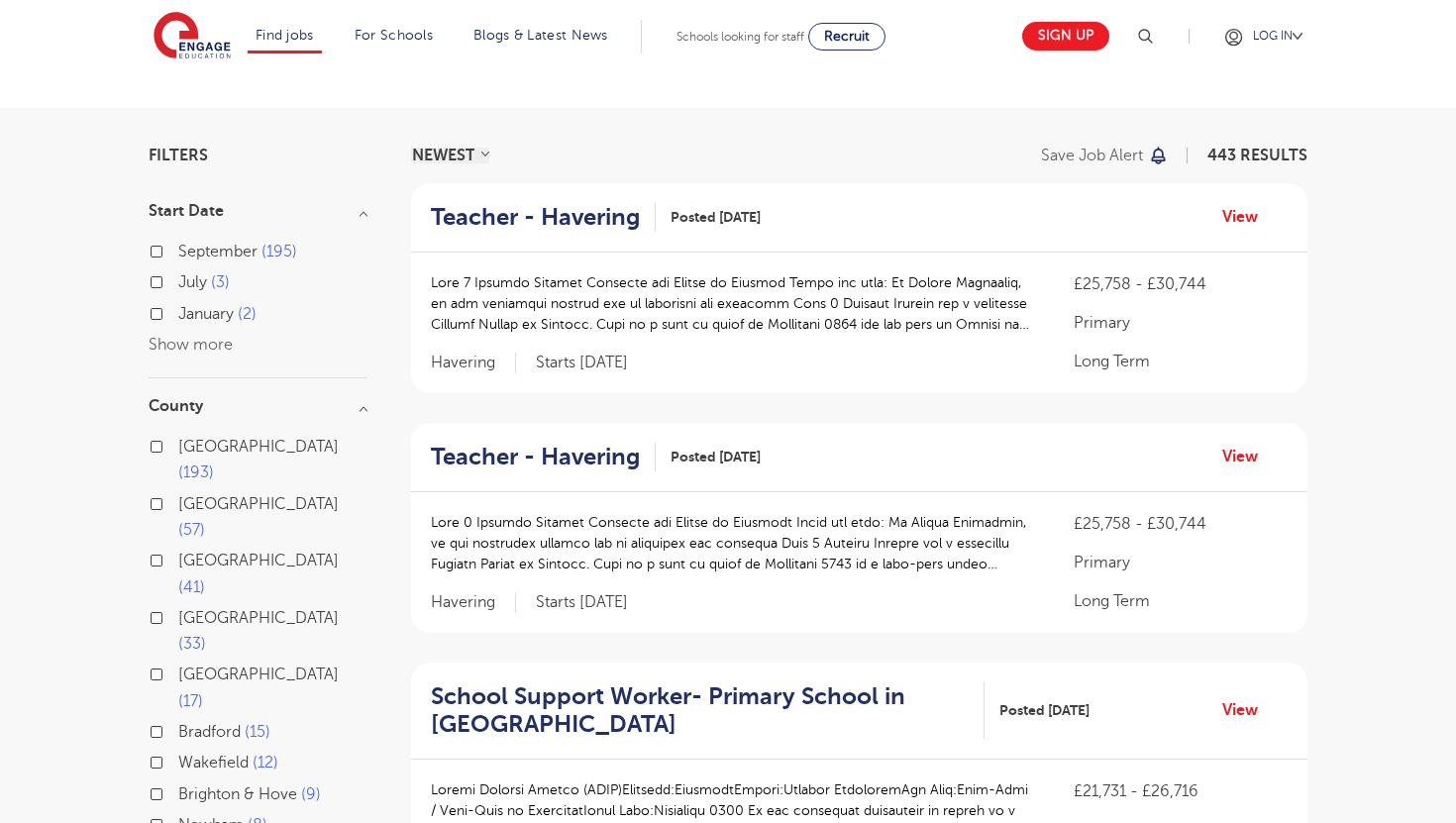 scroll, scrollTop: 84, scrollLeft: 0, axis: vertical 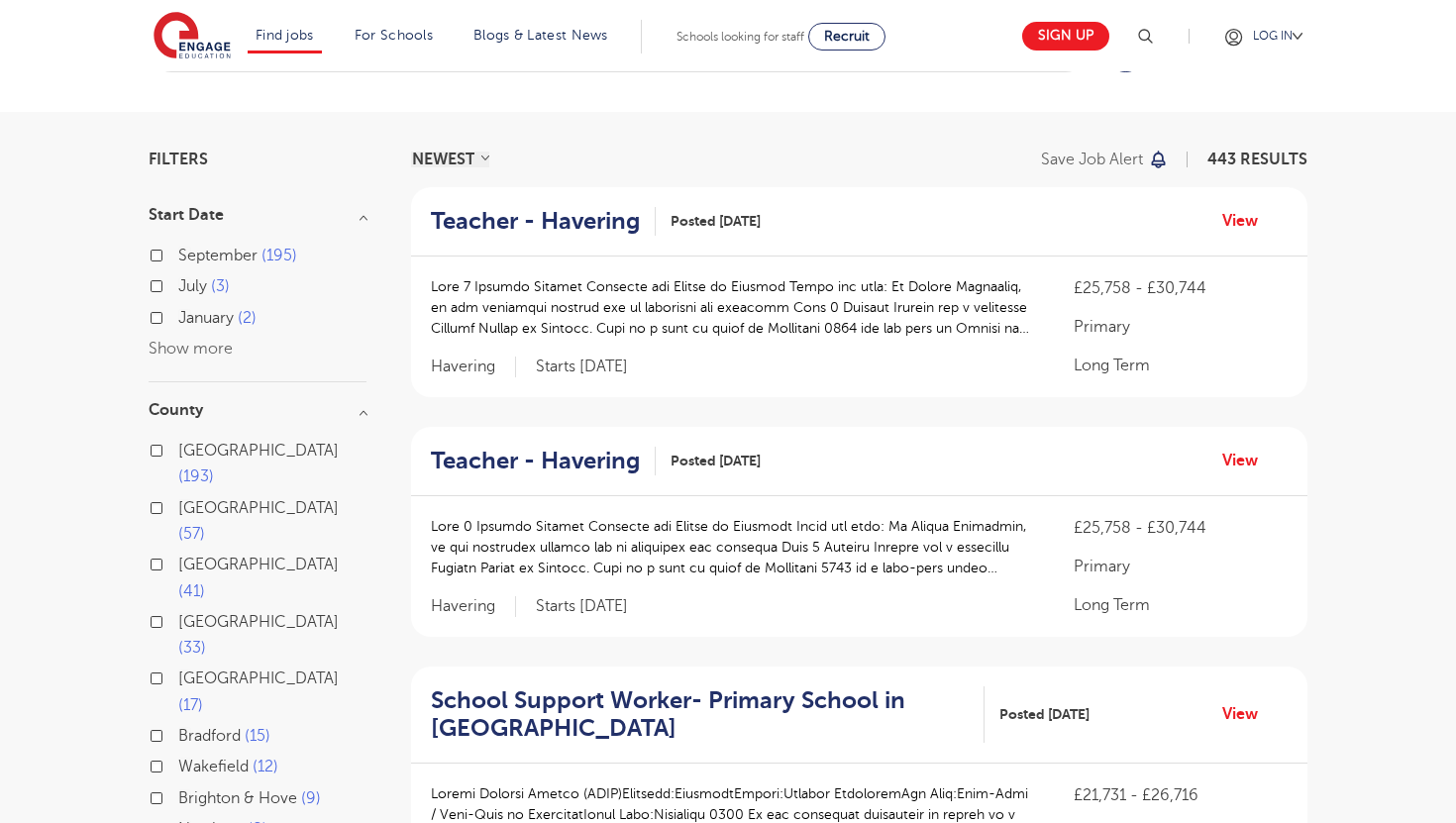 click on "NEWEST OLDEST" at bounding box center (450, 159) 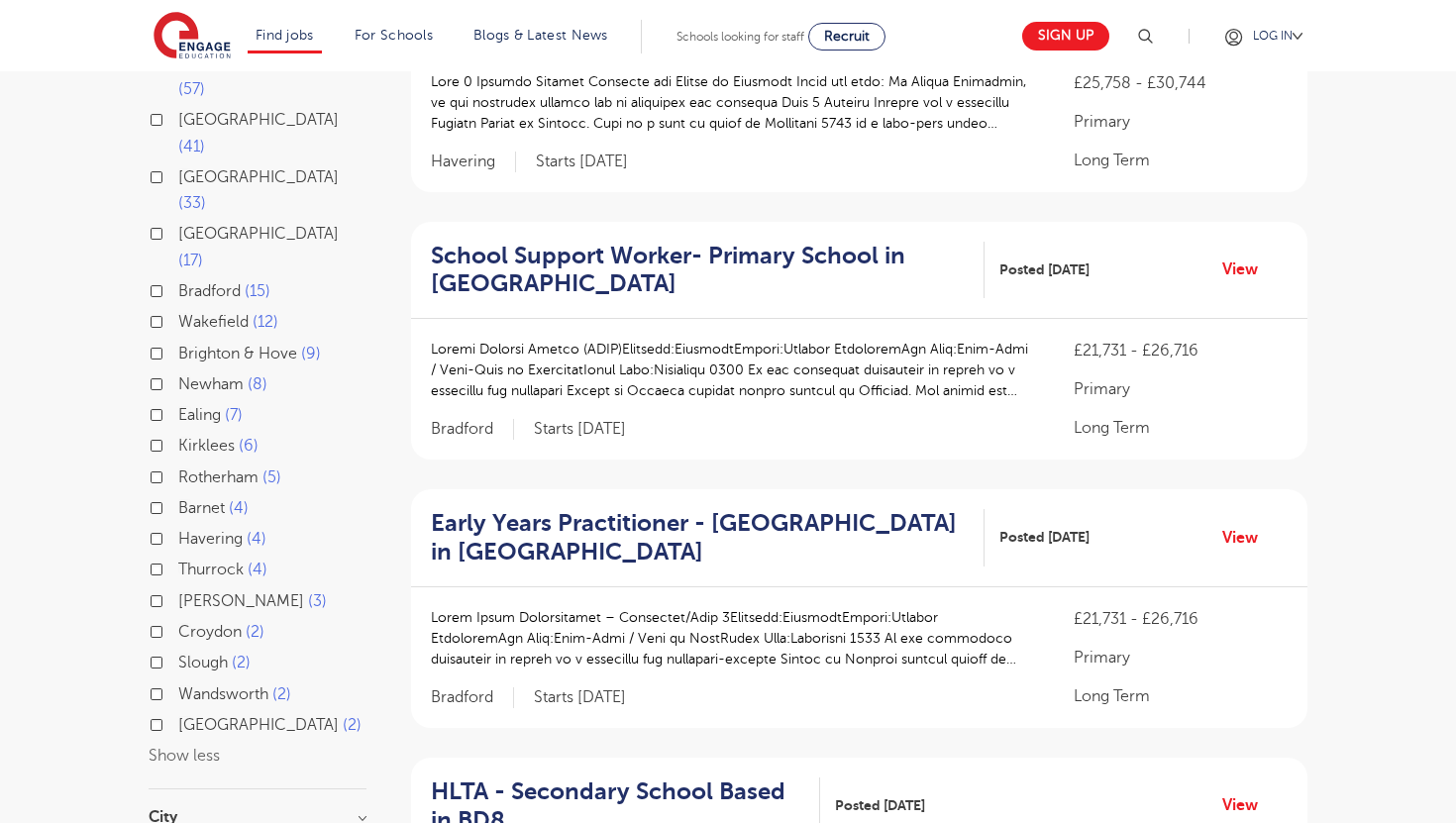 scroll, scrollTop: 606, scrollLeft: 0, axis: vertical 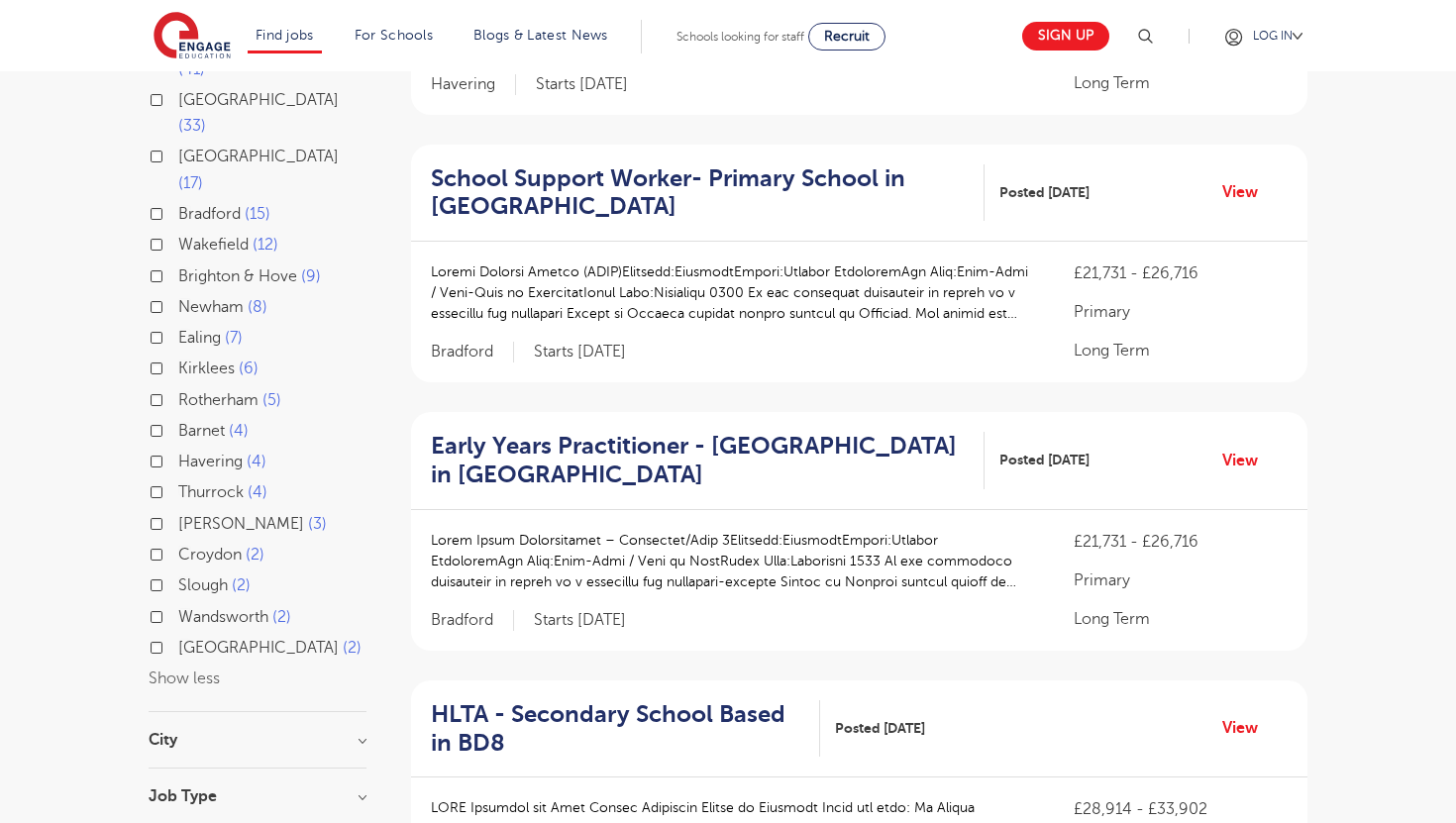 click on "Job Type" at bounding box center (258, 796) 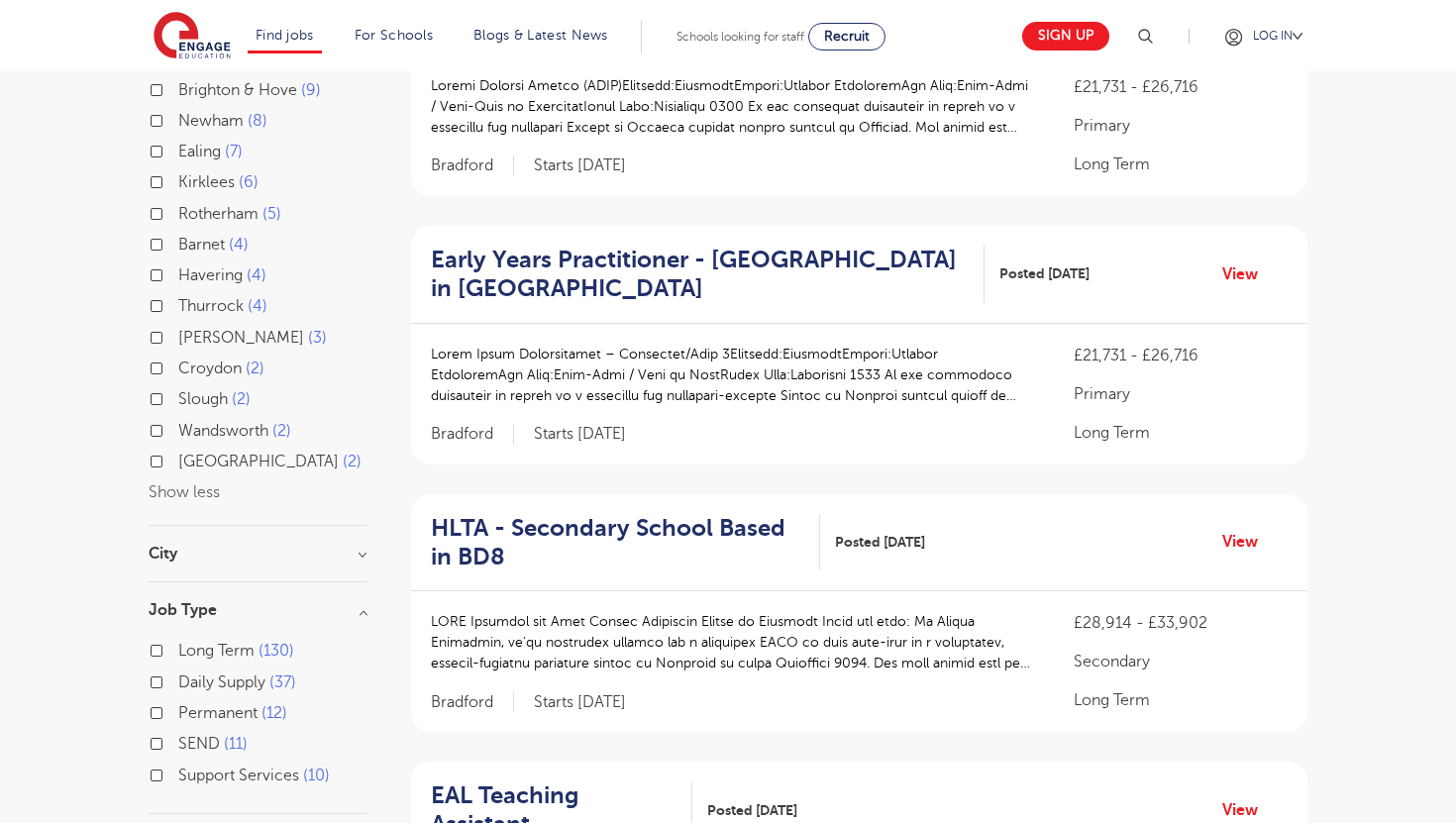 scroll, scrollTop: 793, scrollLeft: 0, axis: vertical 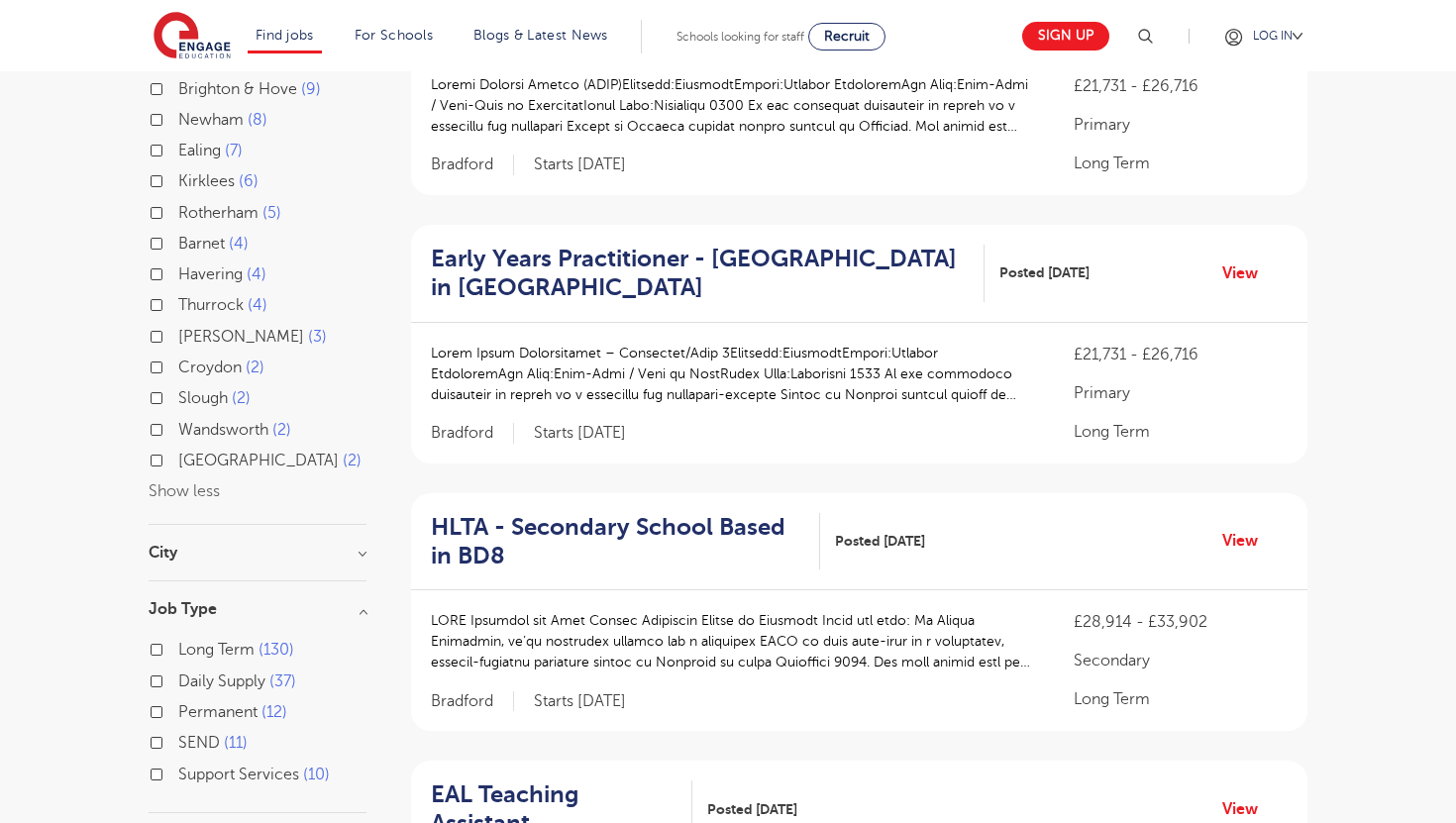 click on "Support Services   10" at bounding box center [254, 774] 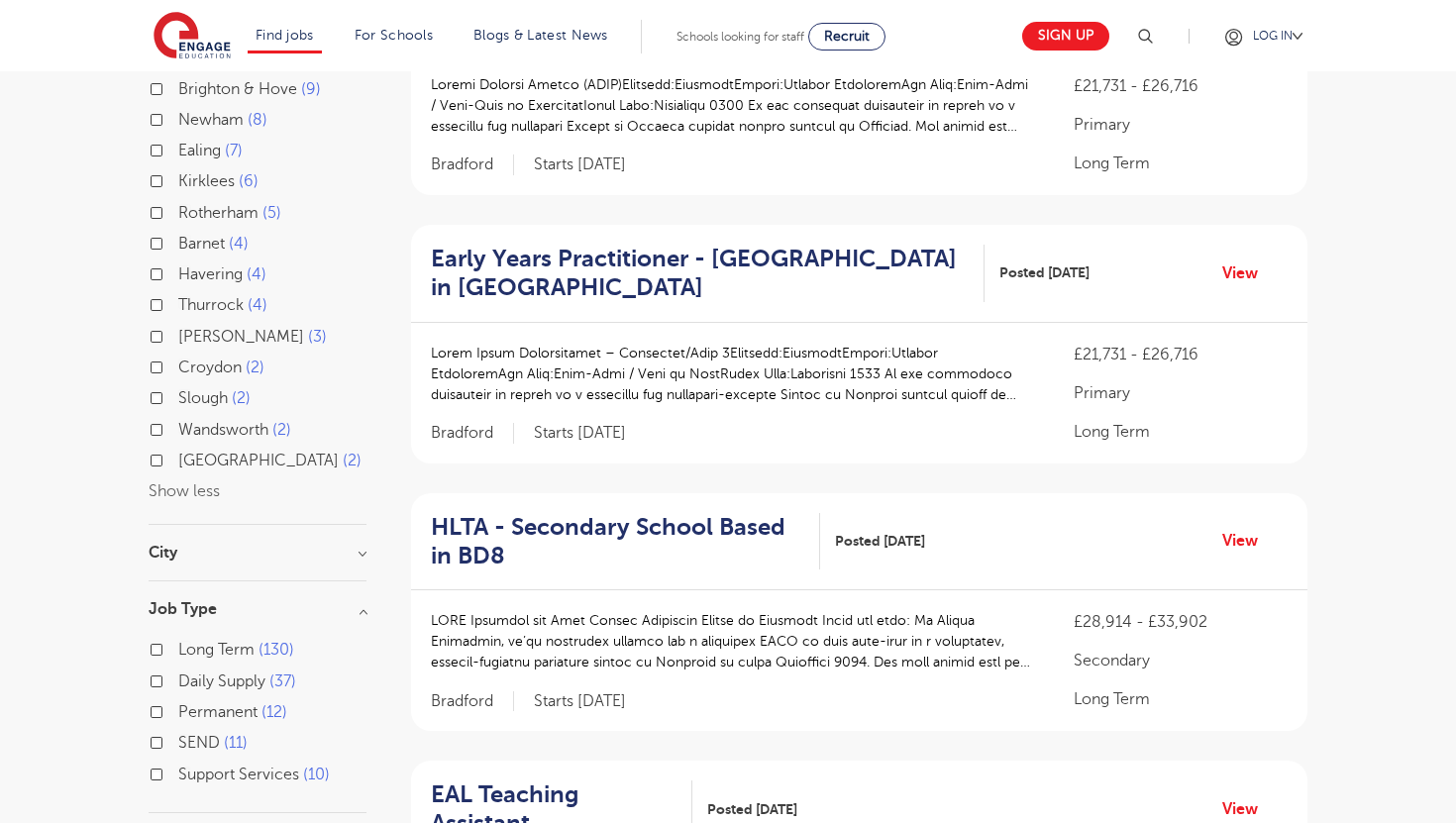 click on "Support Services   10" at bounding box center (184, 772) 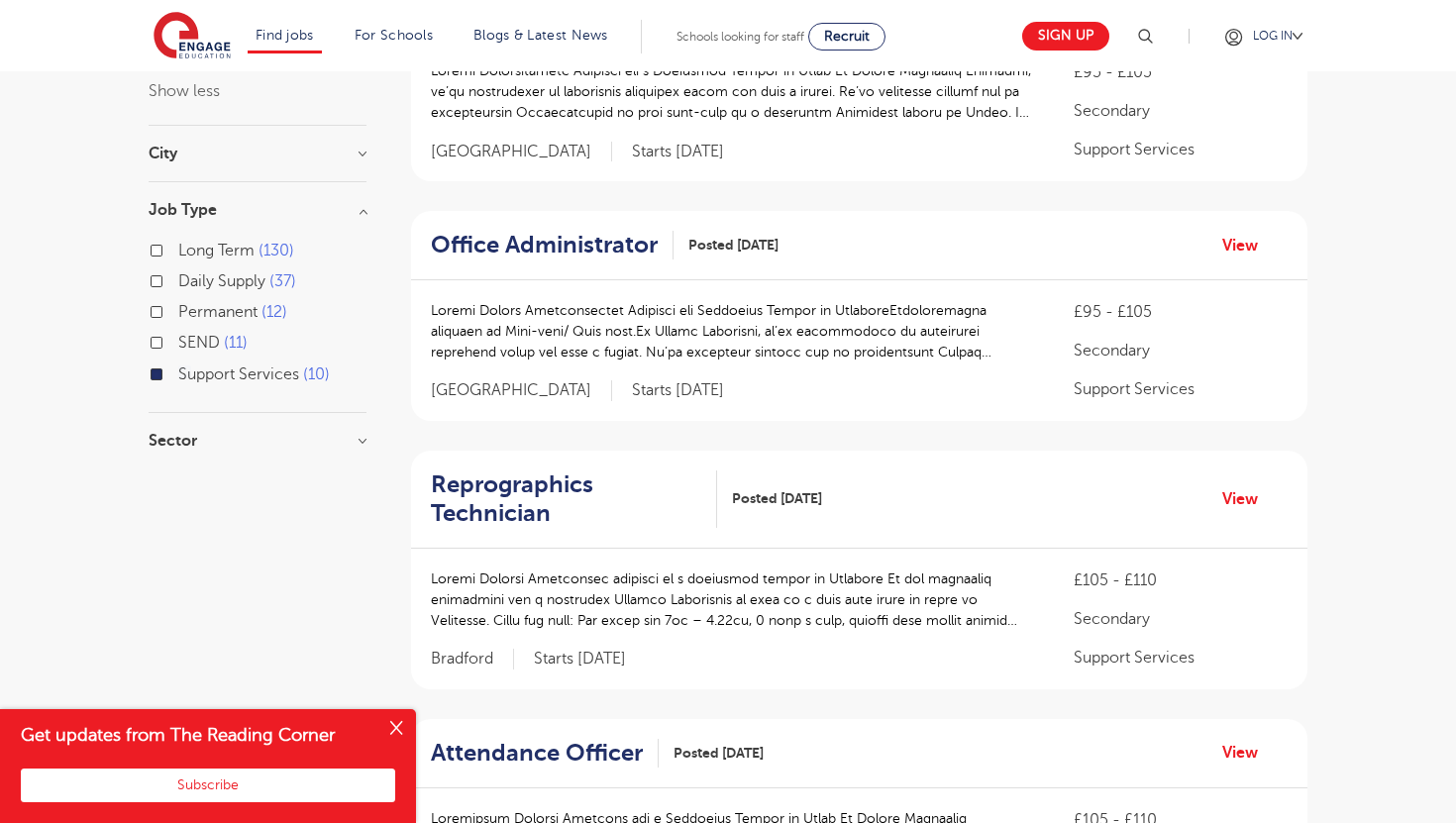 scroll, scrollTop: 565, scrollLeft: 0, axis: vertical 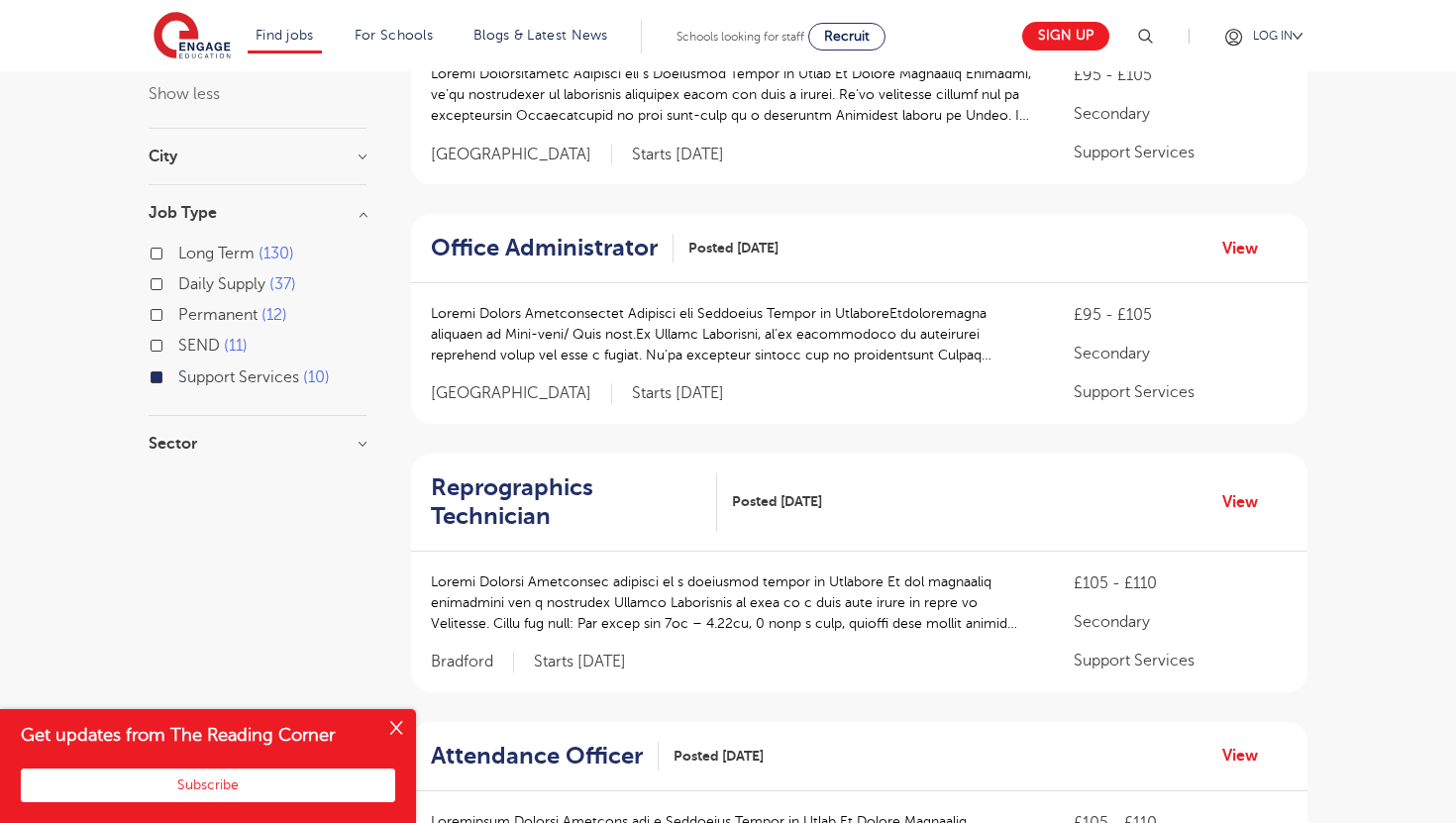 click on "Support Services   10" at bounding box center (254, 377) 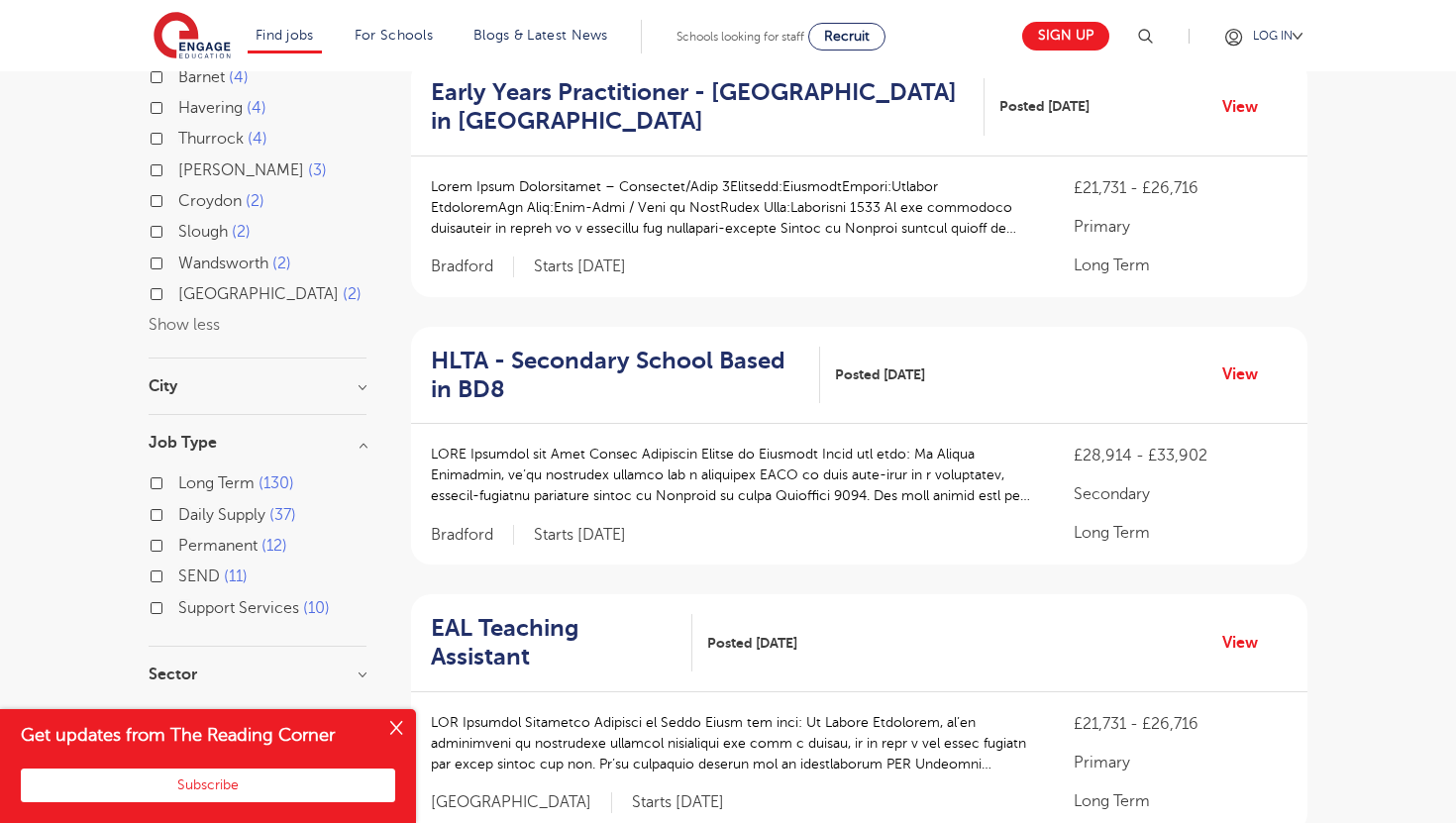 scroll, scrollTop: 972, scrollLeft: 0, axis: vertical 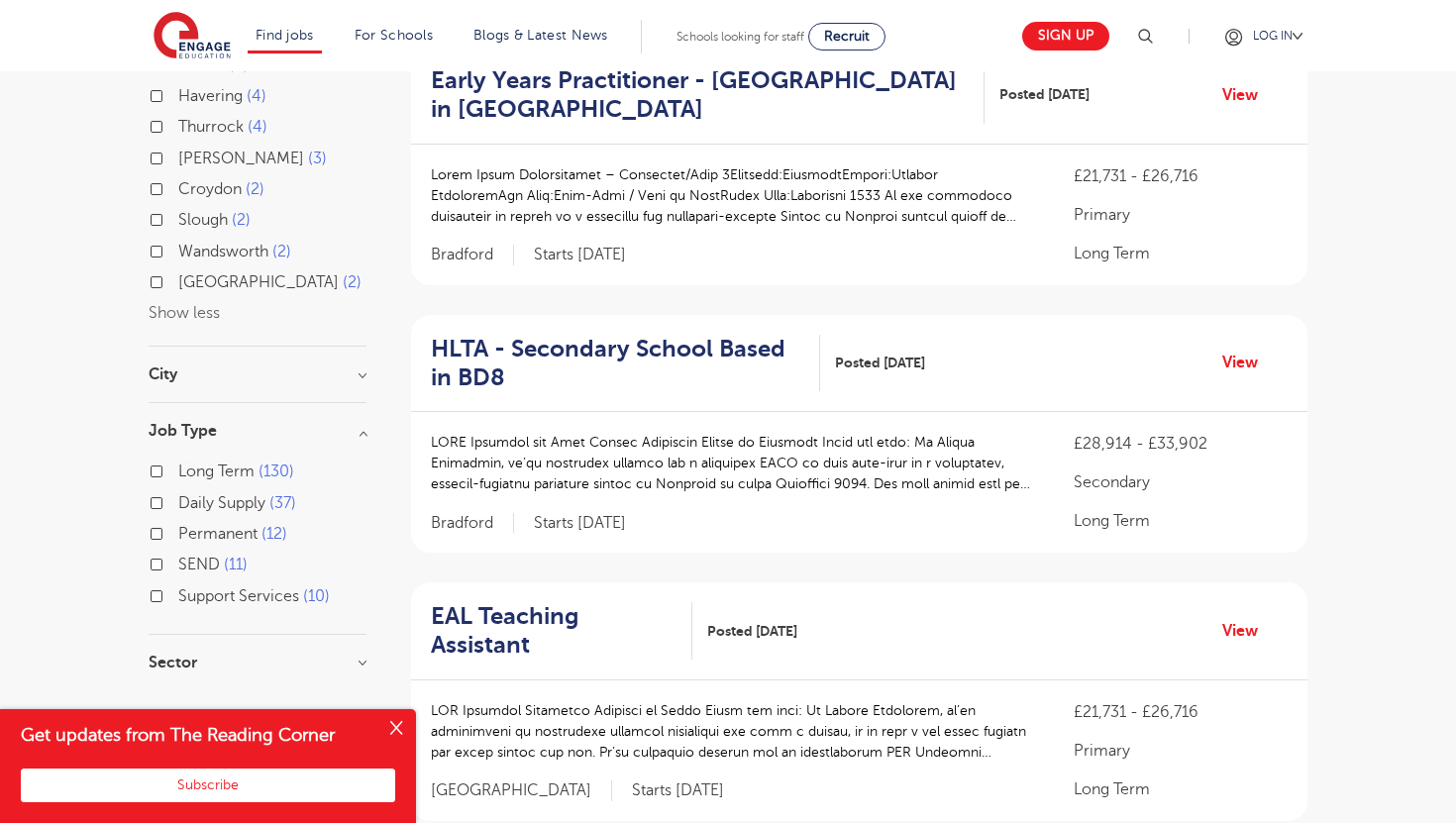 click on "SEND   11" at bounding box center [213, 565] 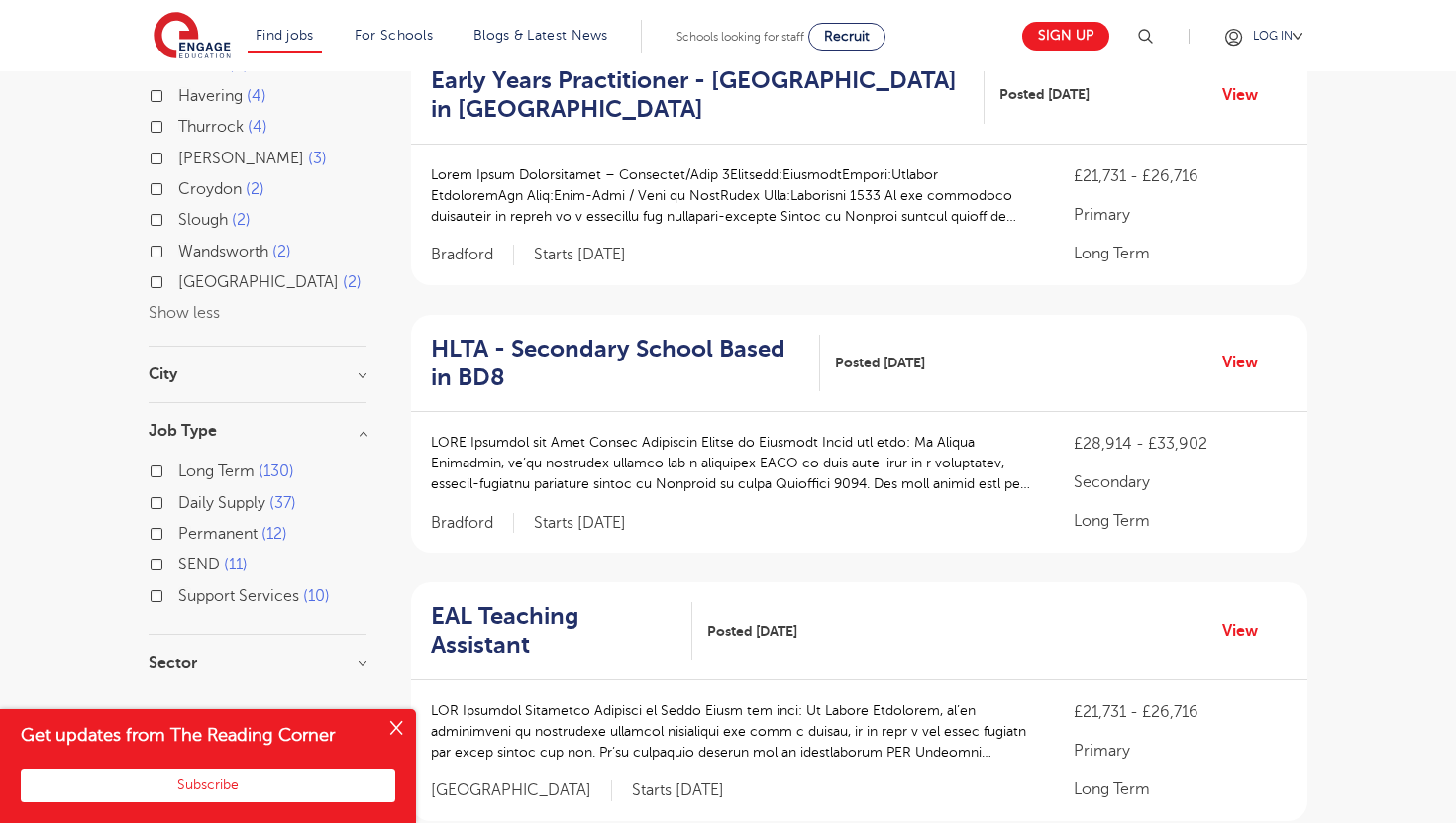 click on "SEND   11" at bounding box center (184, 562) 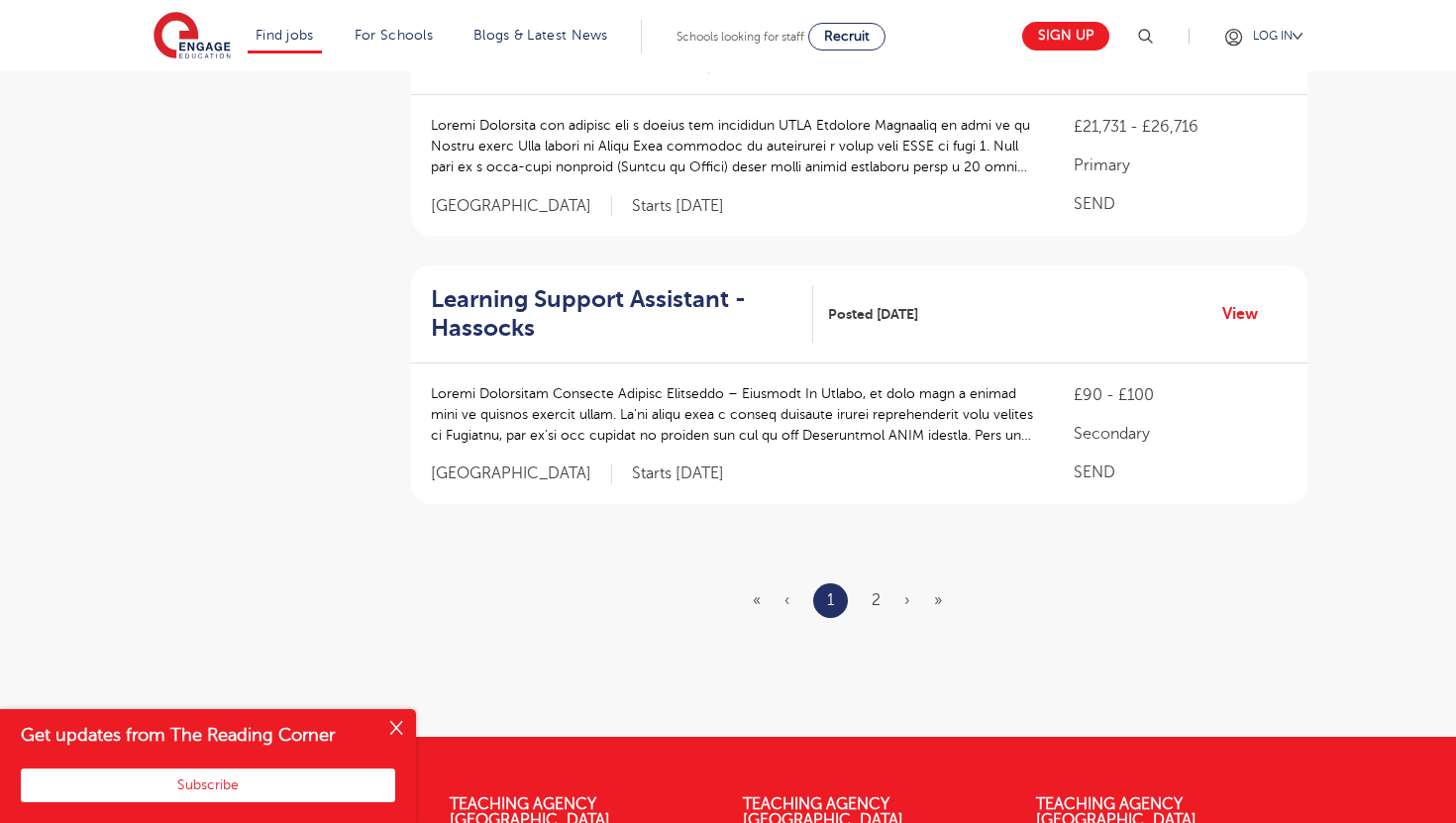 scroll, scrollTop: 2418, scrollLeft: 0, axis: vertical 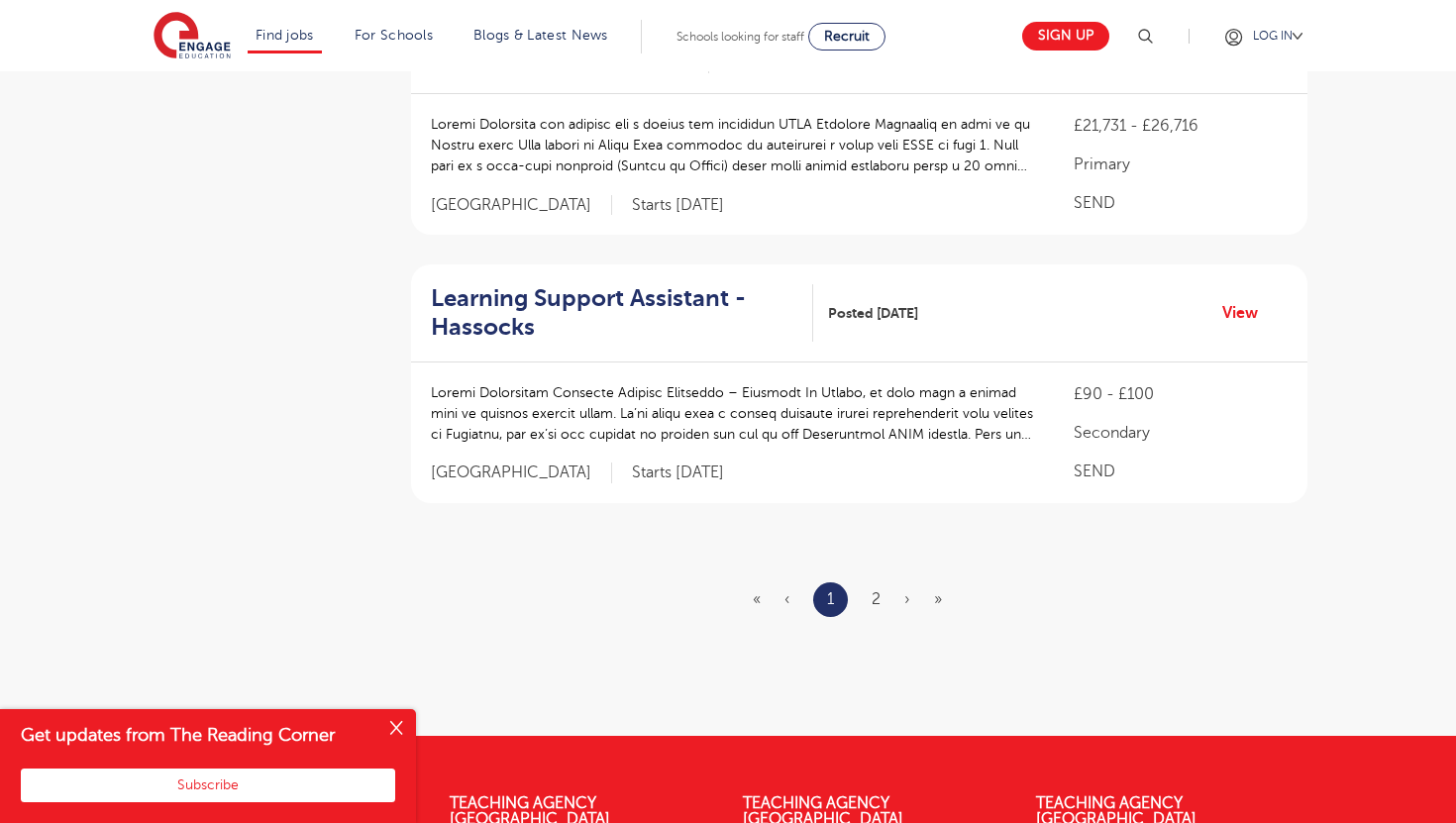 click on "« ‹ 1 2 › »" at bounding box center (859, 599) 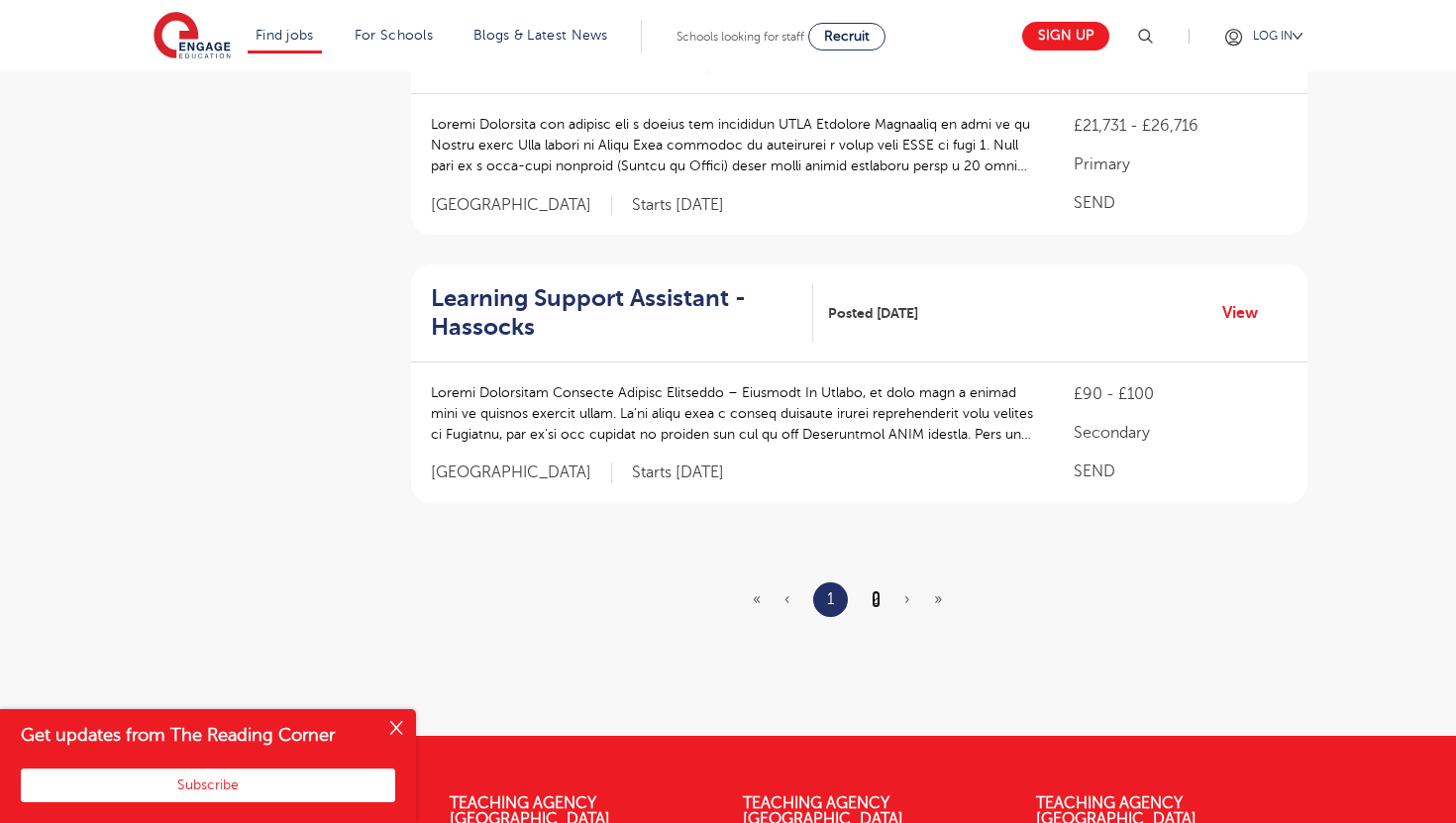 click on "2" at bounding box center (876, 599) 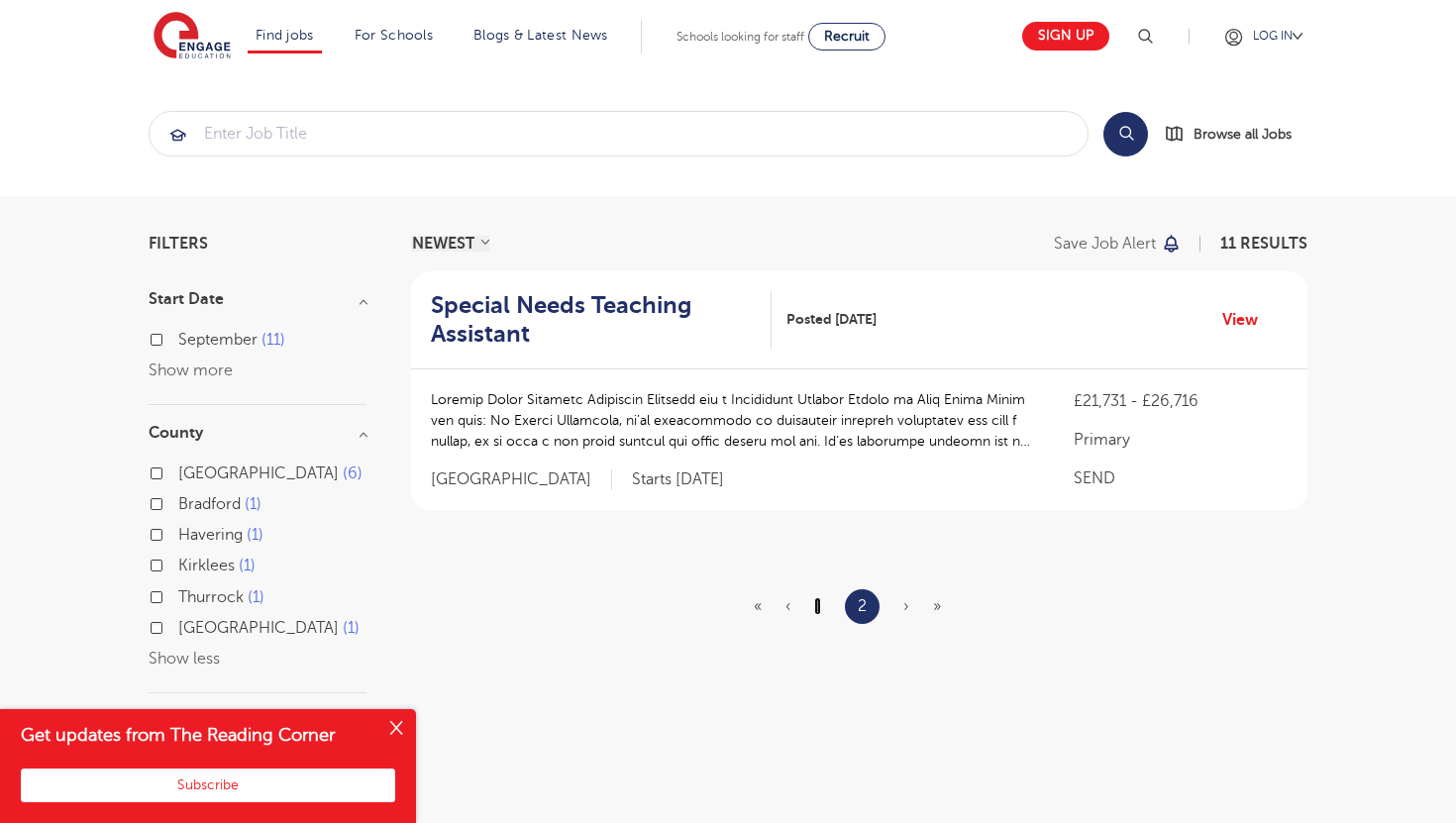 click on "1" at bounding box center (817, 606) 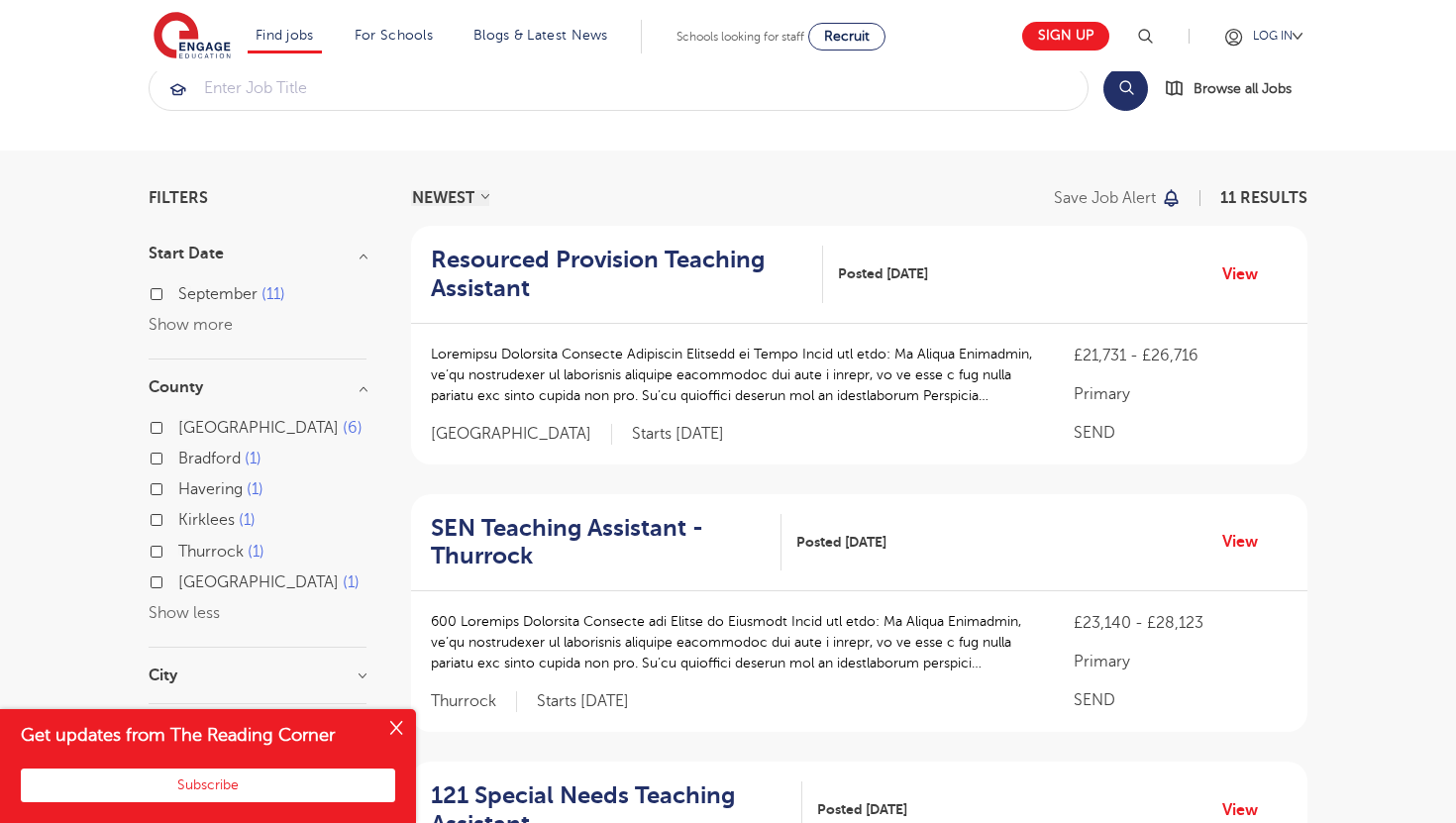scroll, scrollTop: 0, scrollLeft: 0, axis: both 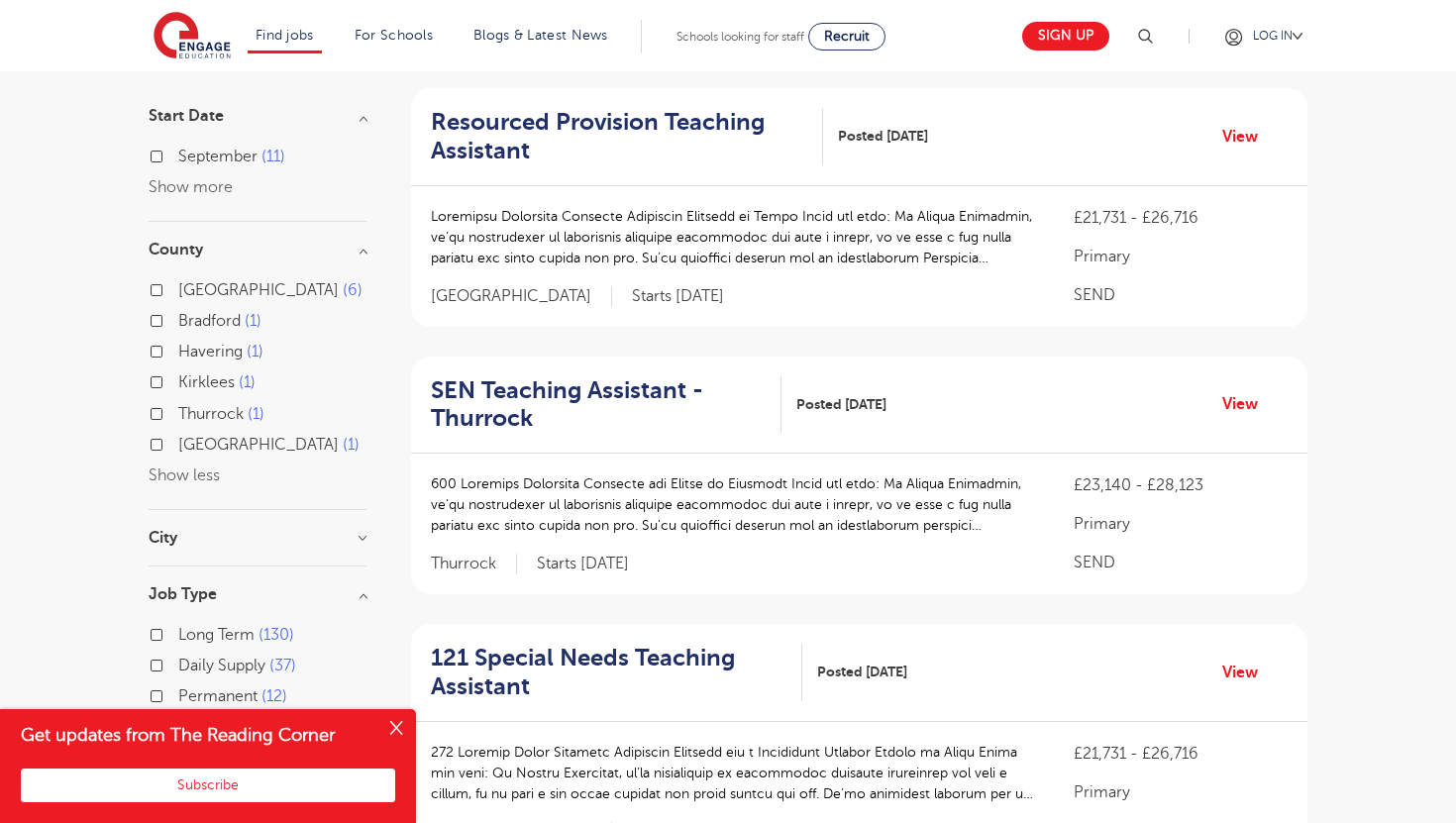 click on "Show less" at bounding box center (184, 475) 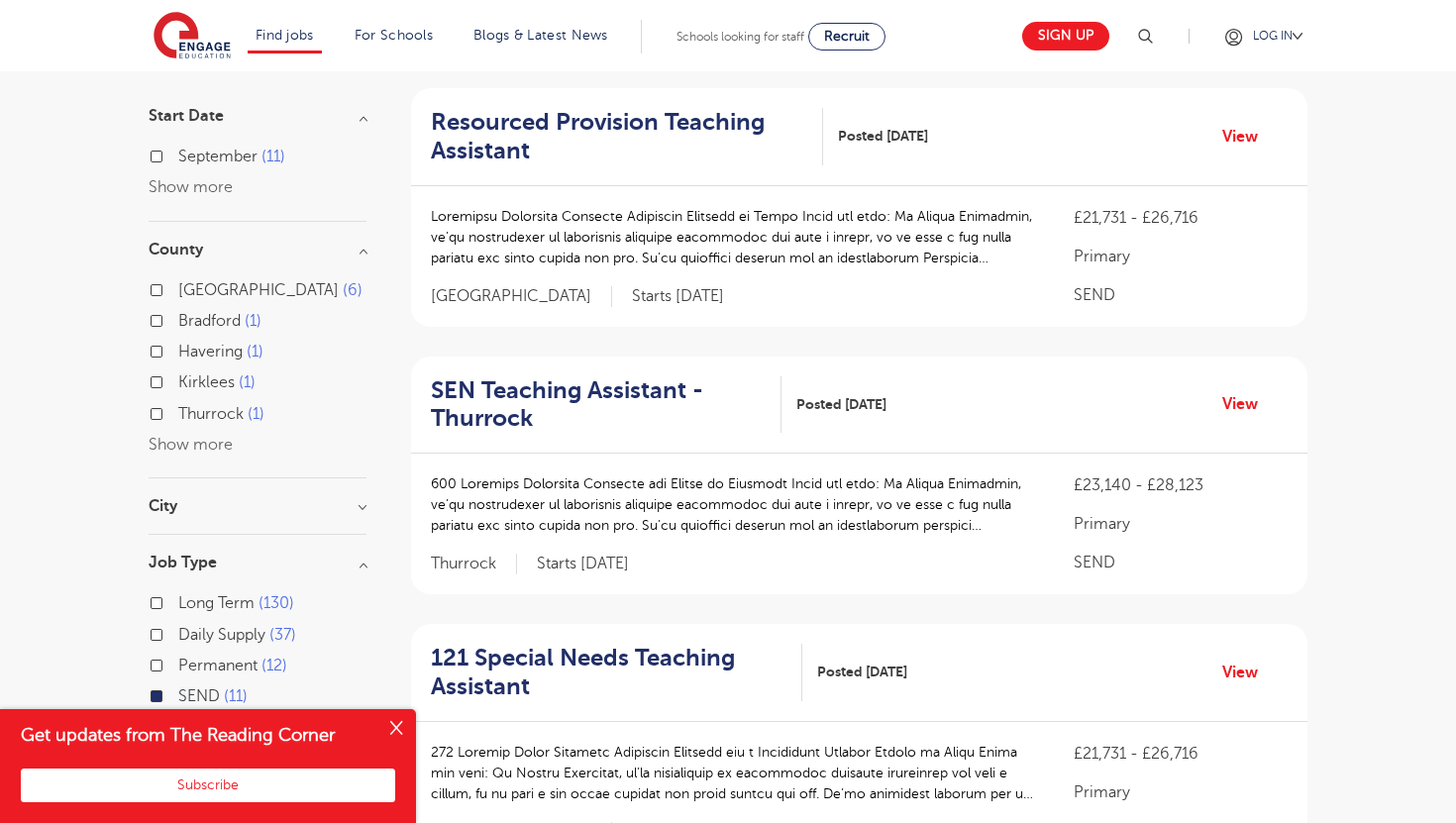 click on "Show more" at bounding box center (190, 445) 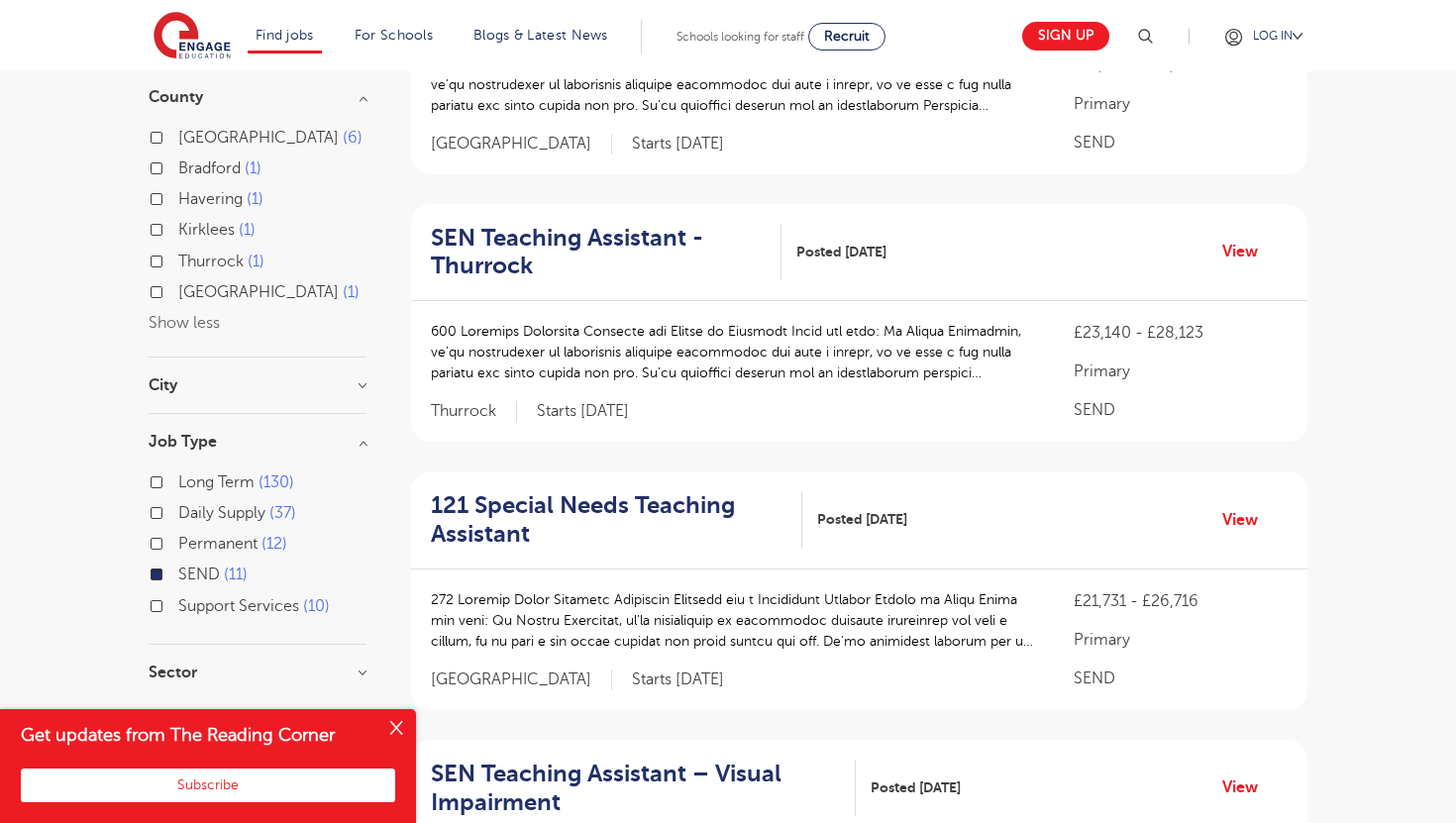 scroll, scrollTop: 343, scrollLeft: 0, axis: vertical 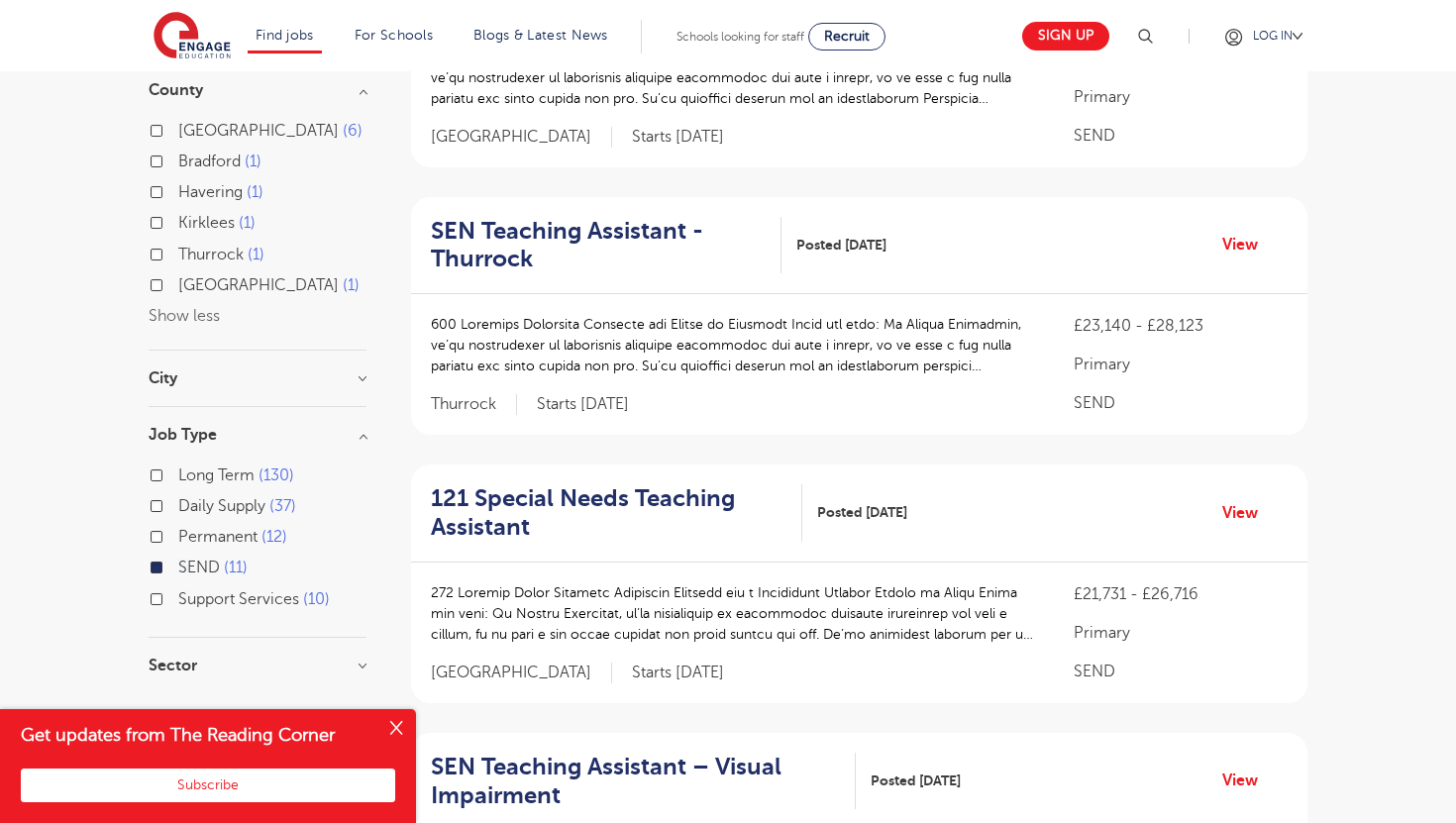 click on "SEND   11" at bounding box center [213, 567] 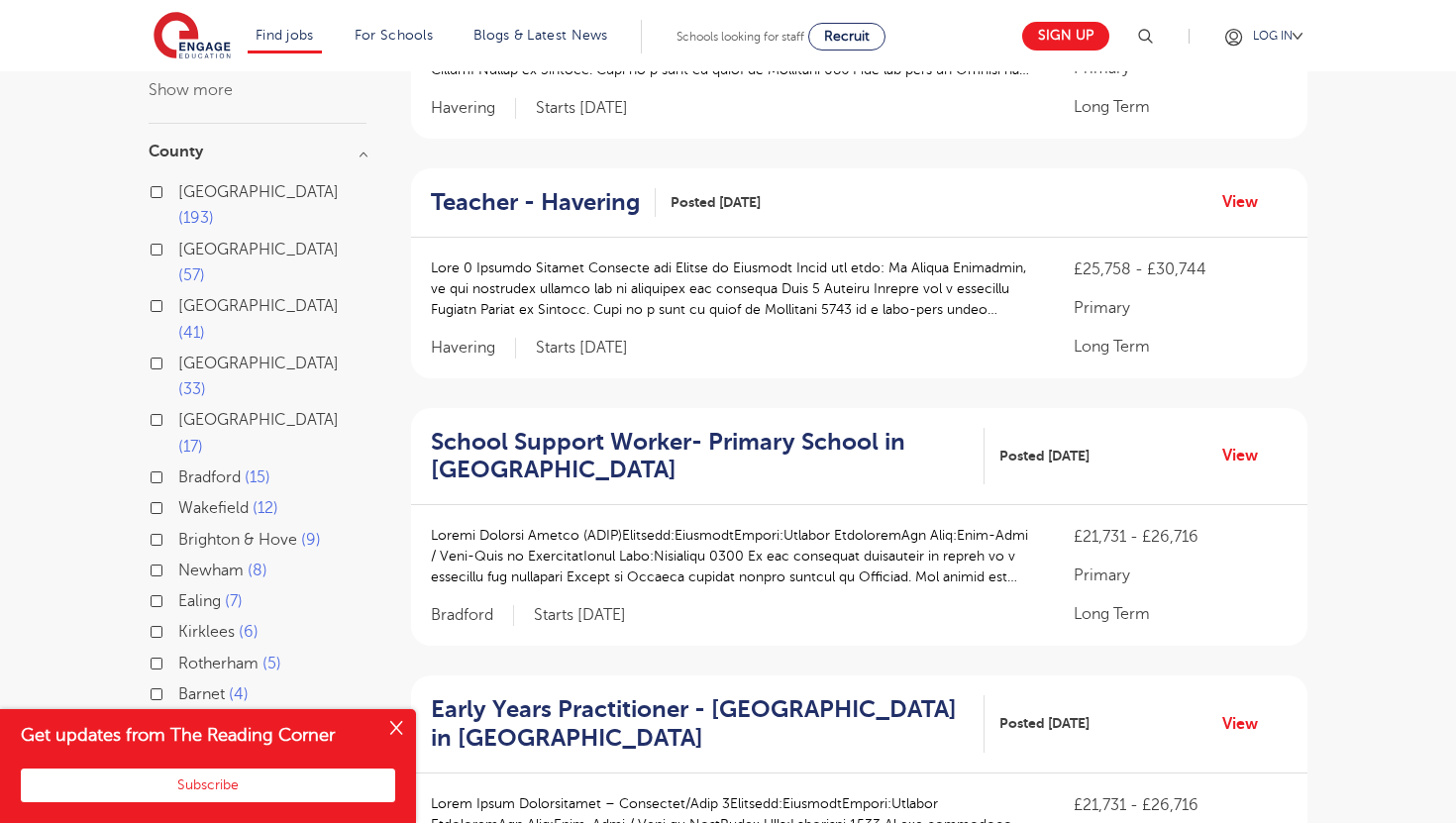 click on "London   193" at bounding box center [272, 205] 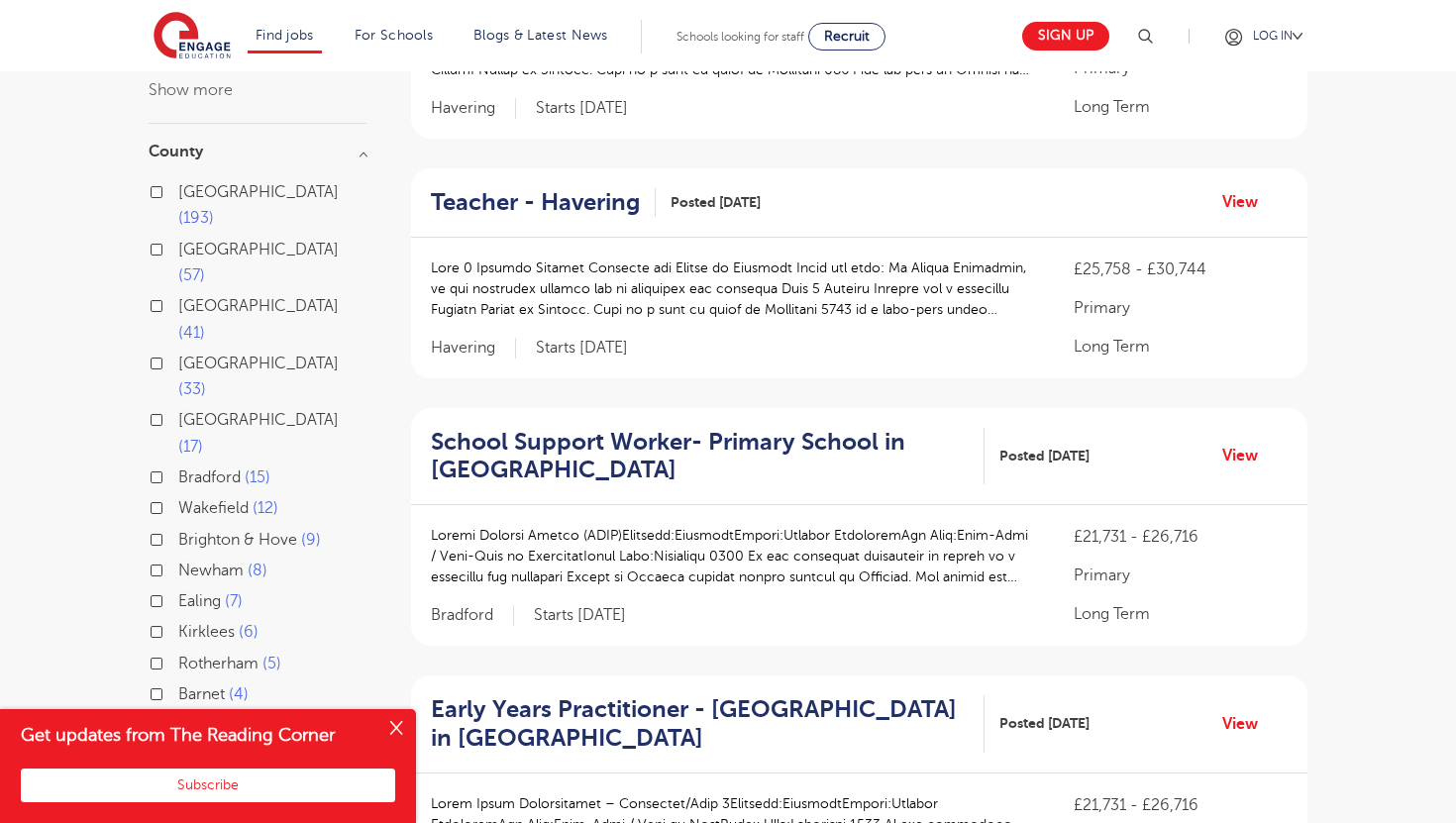 click on "London   193" at bounding box center [184, 189] 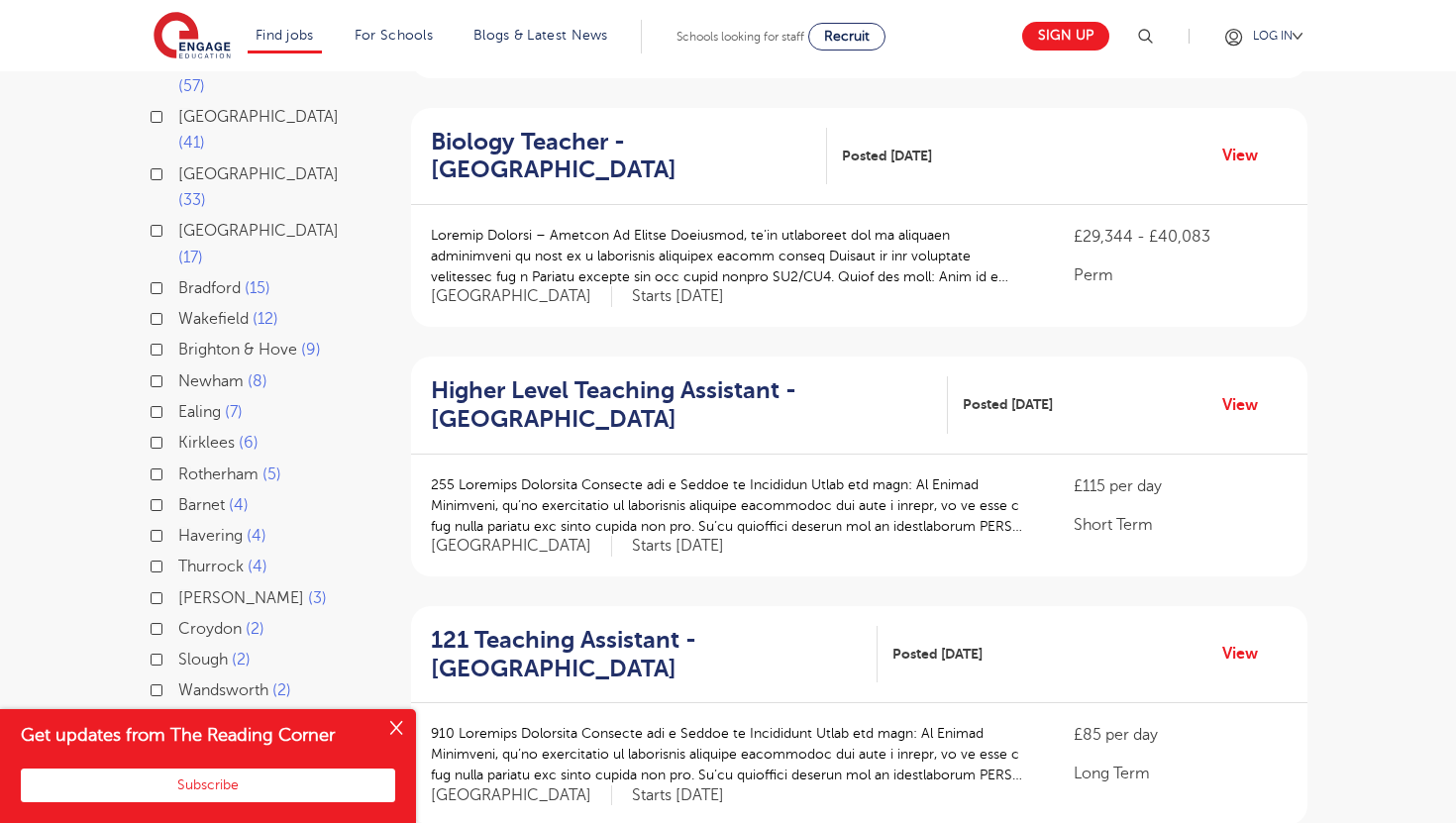 scroll, scrollTop: 445, scrollLeft: 0, axis: vertical 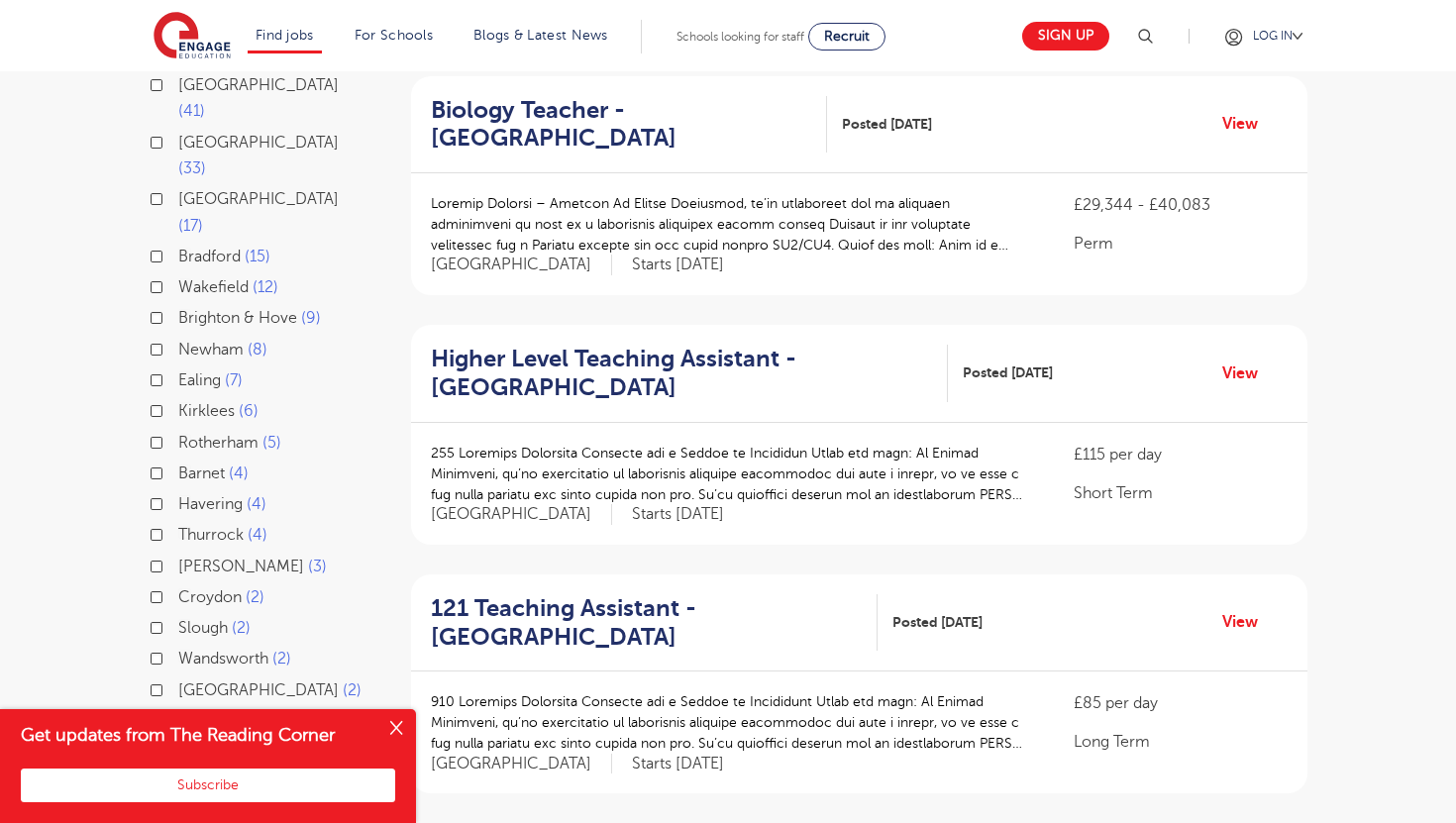 click on "[PERSON_NAME]   3" at bounding box center (253, 566) 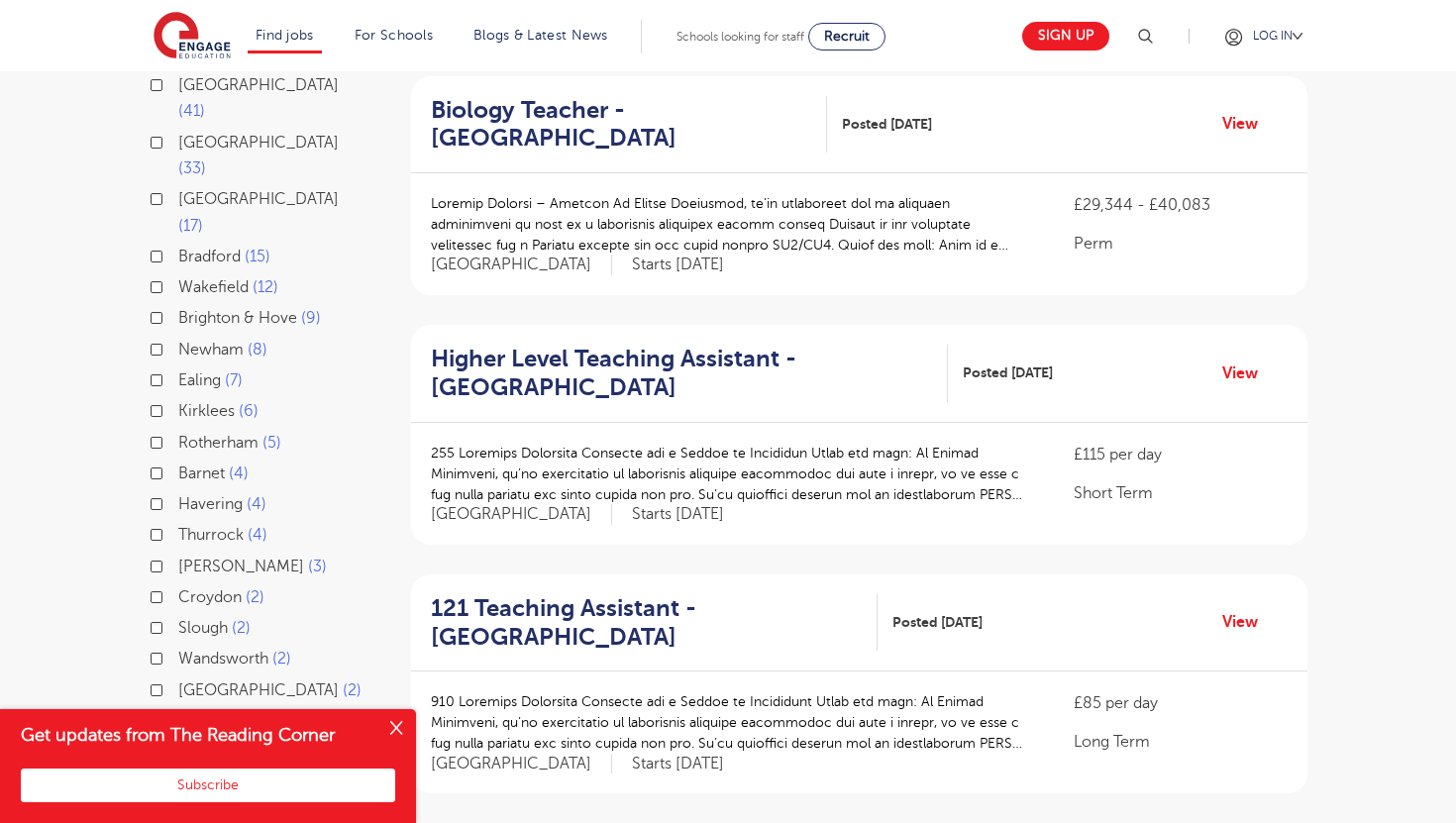 click on "[PERSON_NAME]   3" at bounding box center (184, 564) 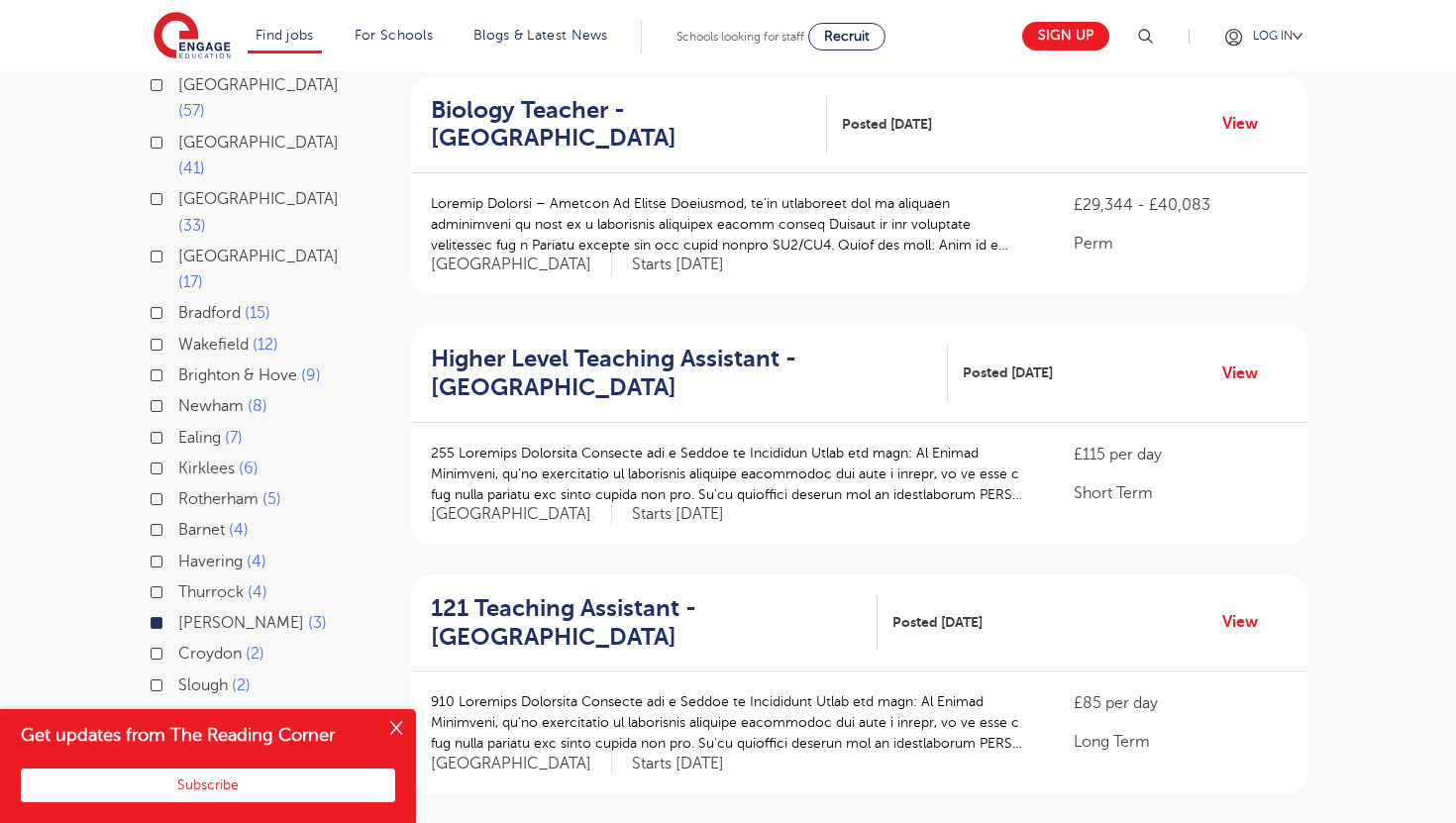 scroll, scrollTop: 501, scrollLeft: 0, axis: vertical 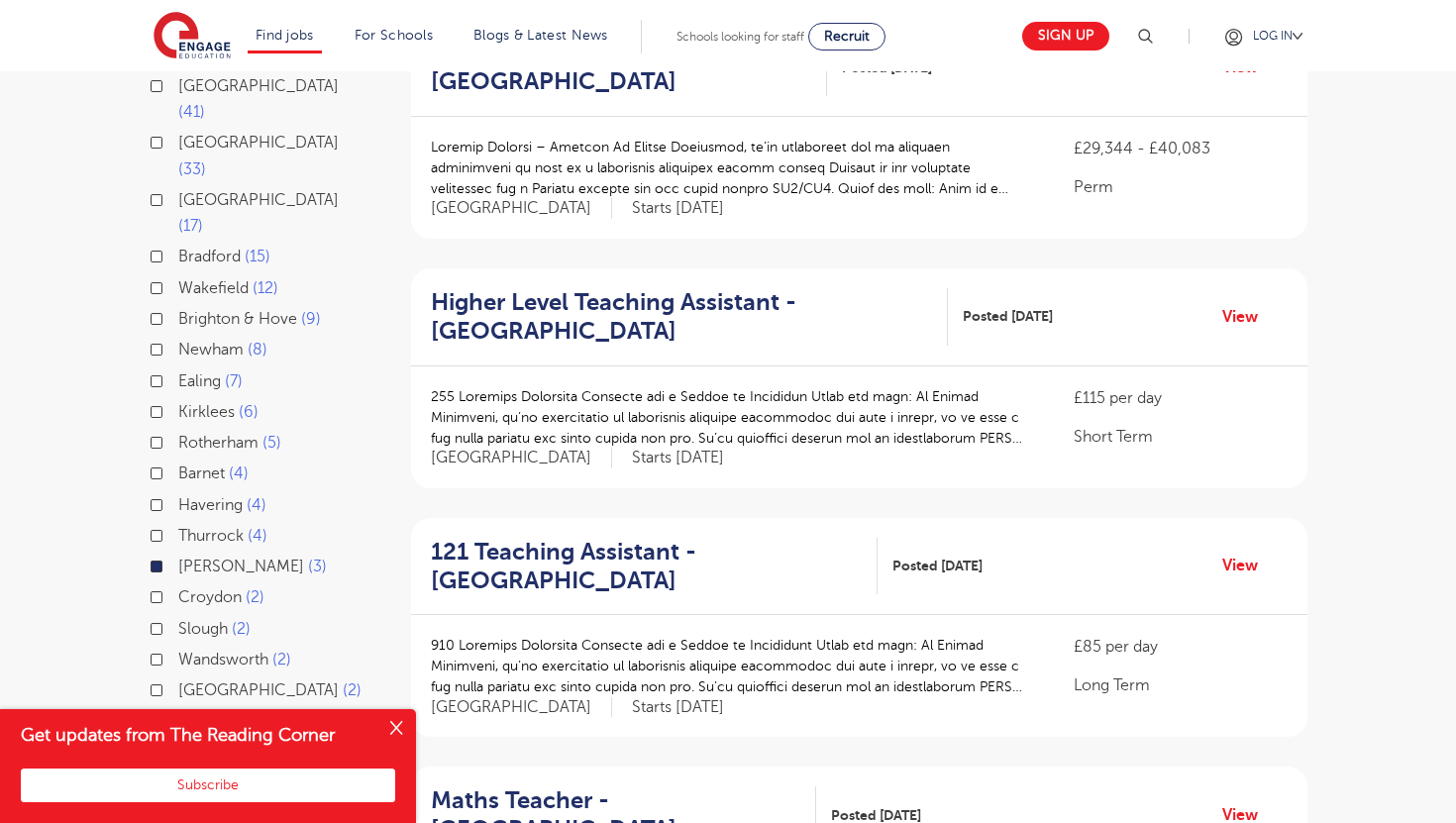 click on "Westminster   2" at bounding box center [258, 692] 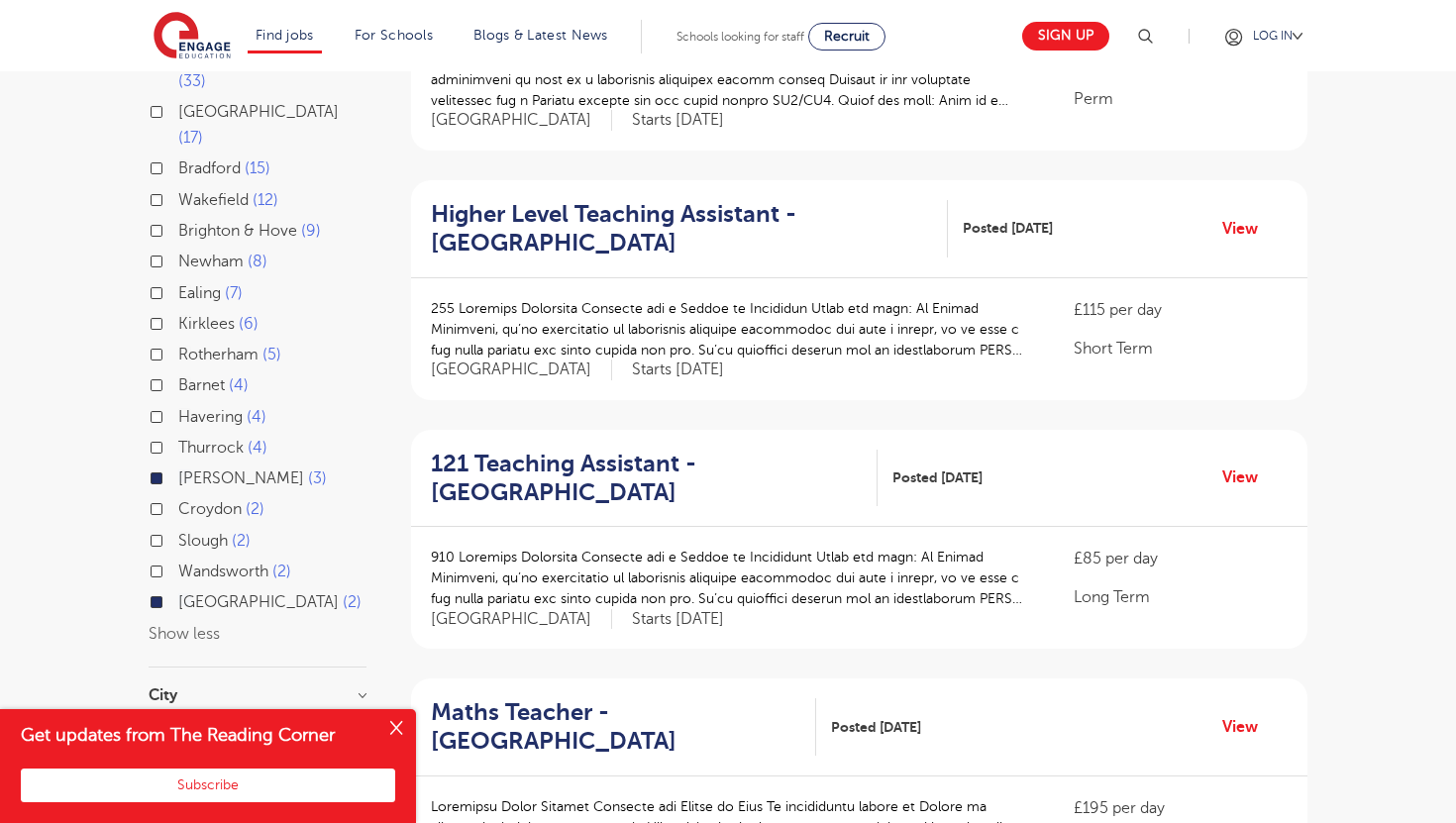 scroll, scrollTop: 590, scrollLeft: 0, axis: vertical 